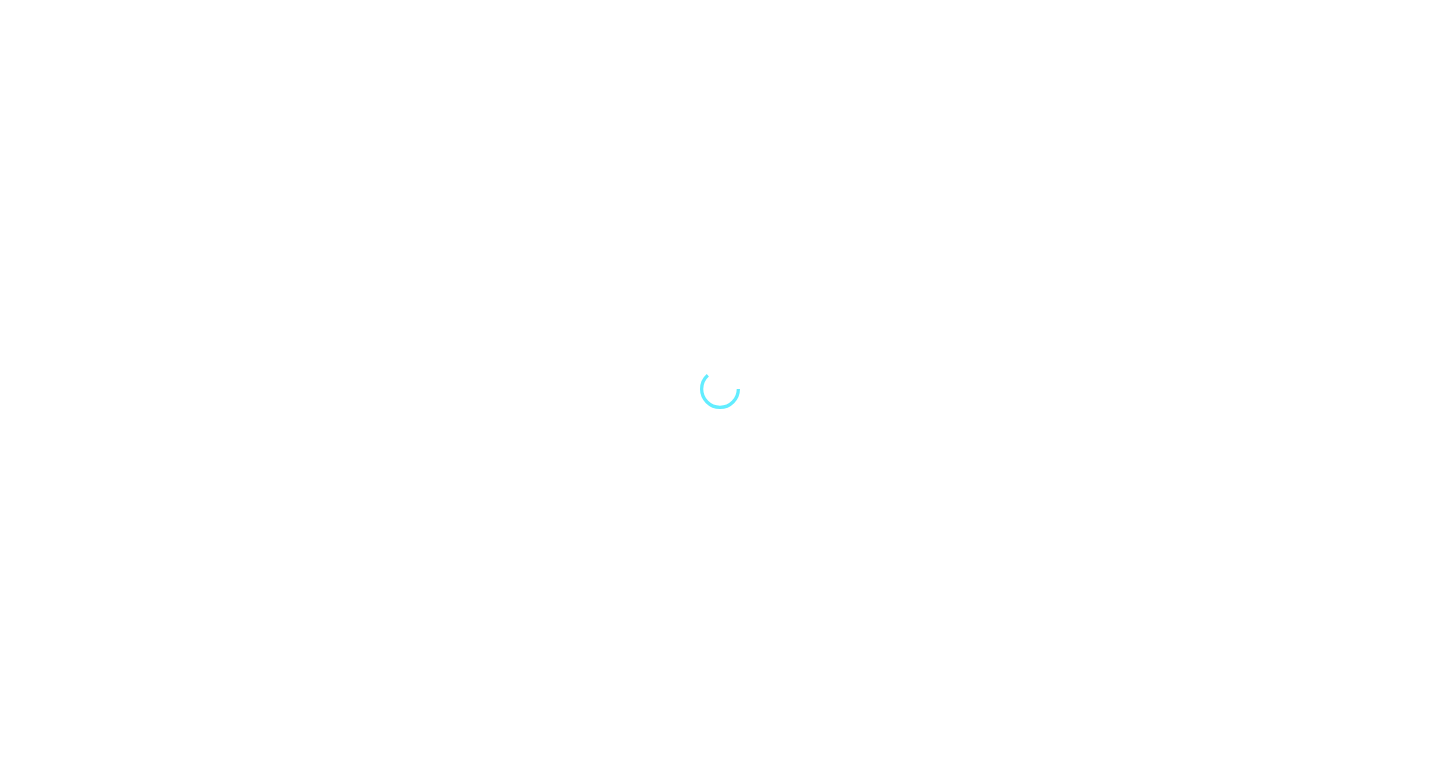 scroll, scrollTop: 0, scrollLeft: 0, axis: both 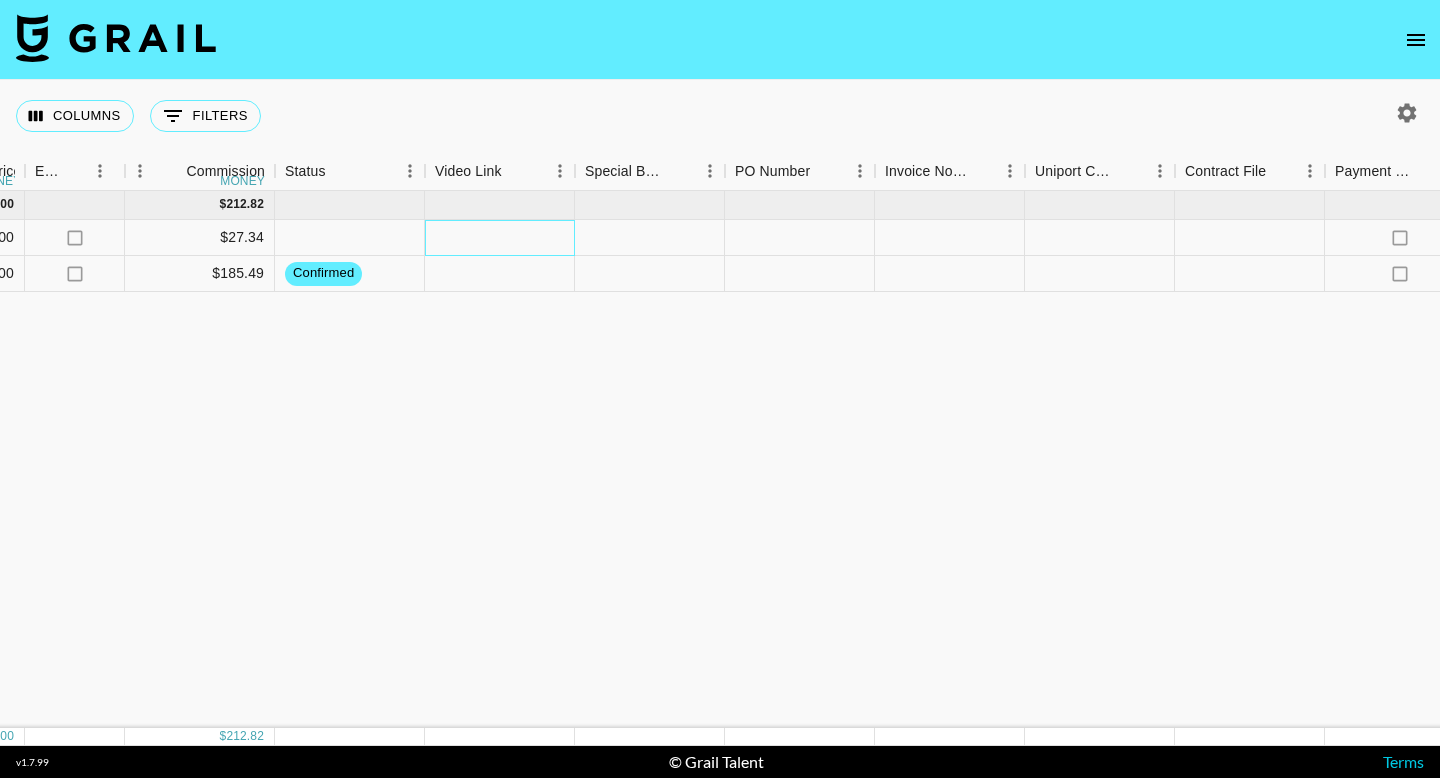 click at bounding box center (500, 238) 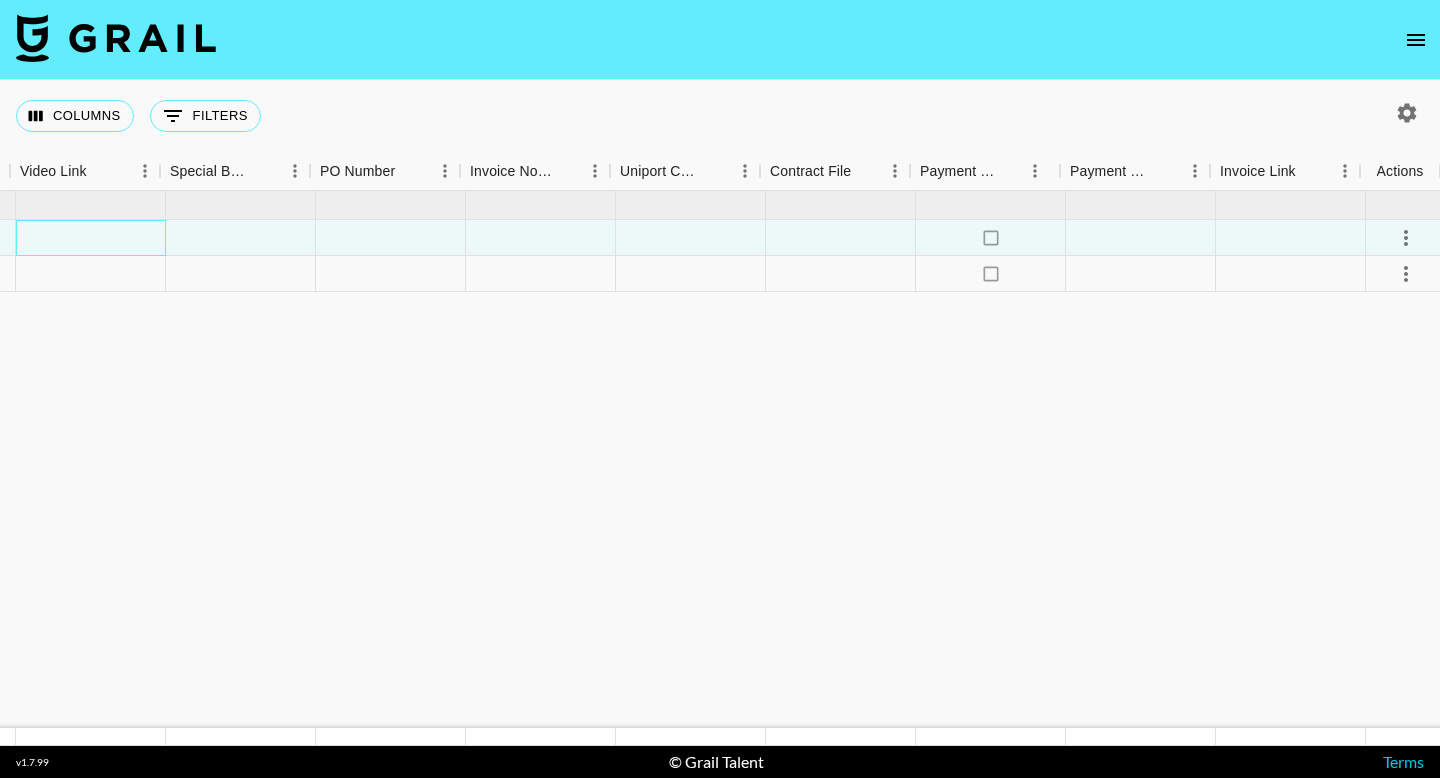 scroll, scrollTop: 0, scrollLeft: 1880, axis: horizontal 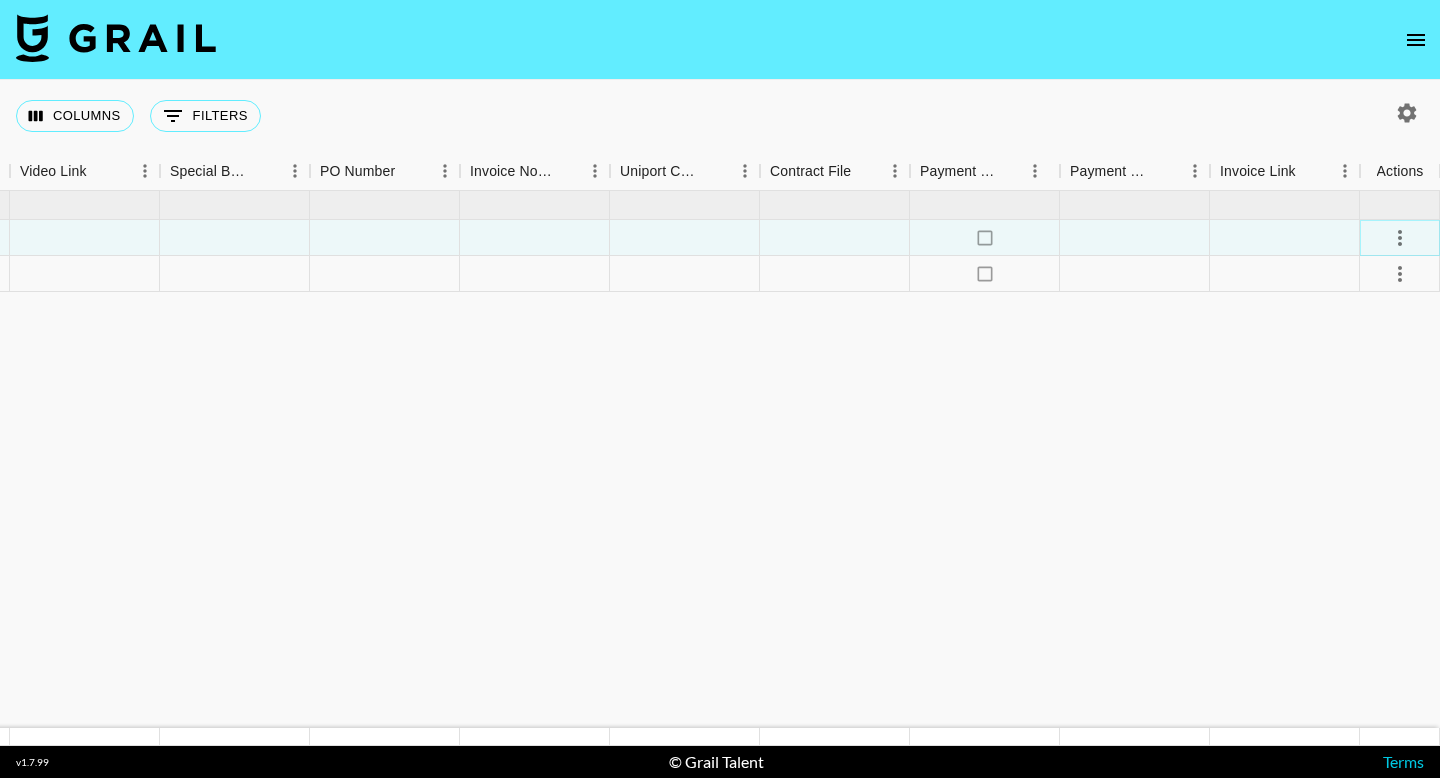 click at bounding box center [1400, 238] 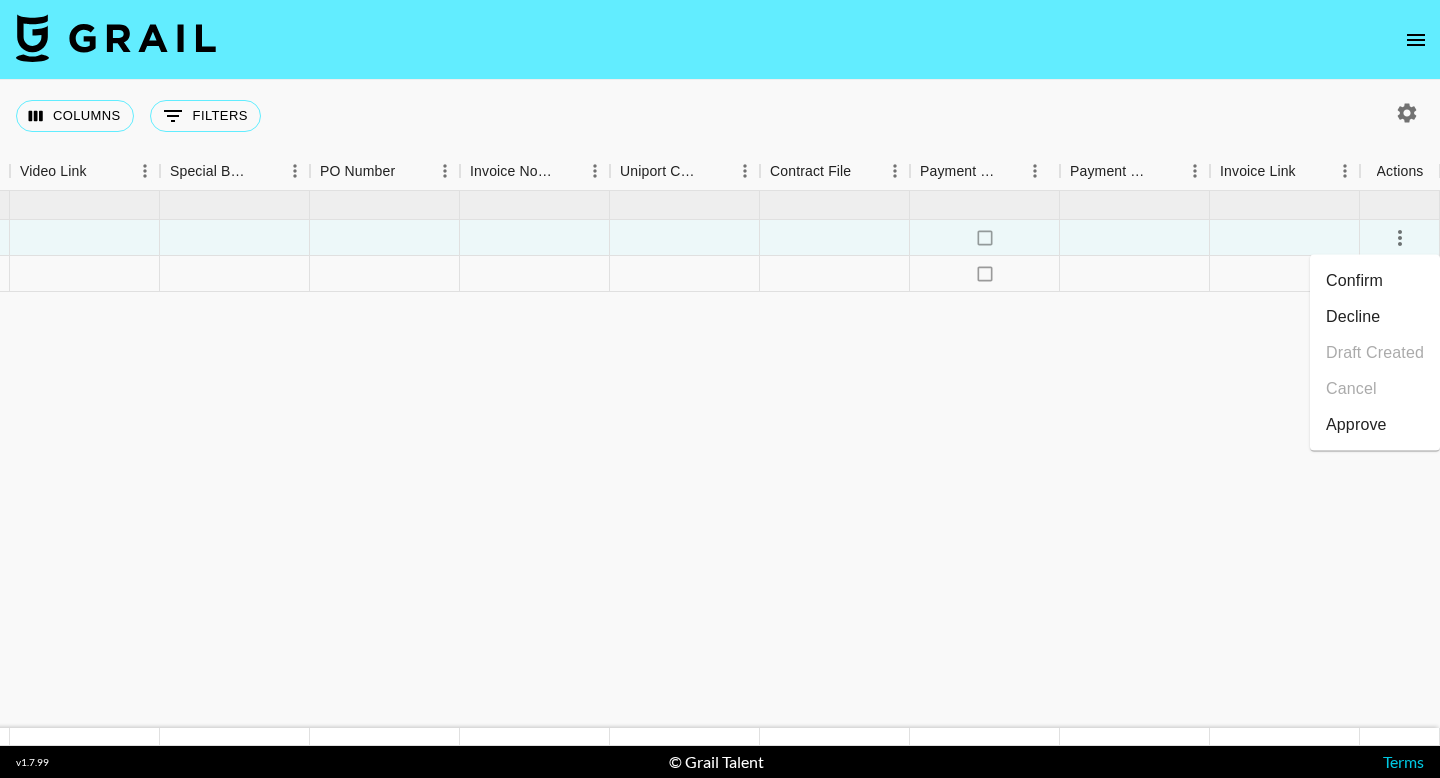 click on "Aug '25  ( 2 ) $ 2,180.00 $ 212.82 rec7R3PxoD8Hloxt9 strangelylex julia.bird@grail-talent.com Warner Records jun.park@warnerrecords.com sombr - 12 to 12 Aug '25  USD $280.00 no $27.34 no recmDwIF6lupC05fo lindseyburt julia.bird@grail-talent.com GLOBAL STAR Technology Canada LTD haley.chen@kolsummit.com BAGSMART REIKI03 25Q3 CAMPAIGN Aug '25  USD $1,900.00 no $185.49 confirmed no" at bounding box center [-220, 459] 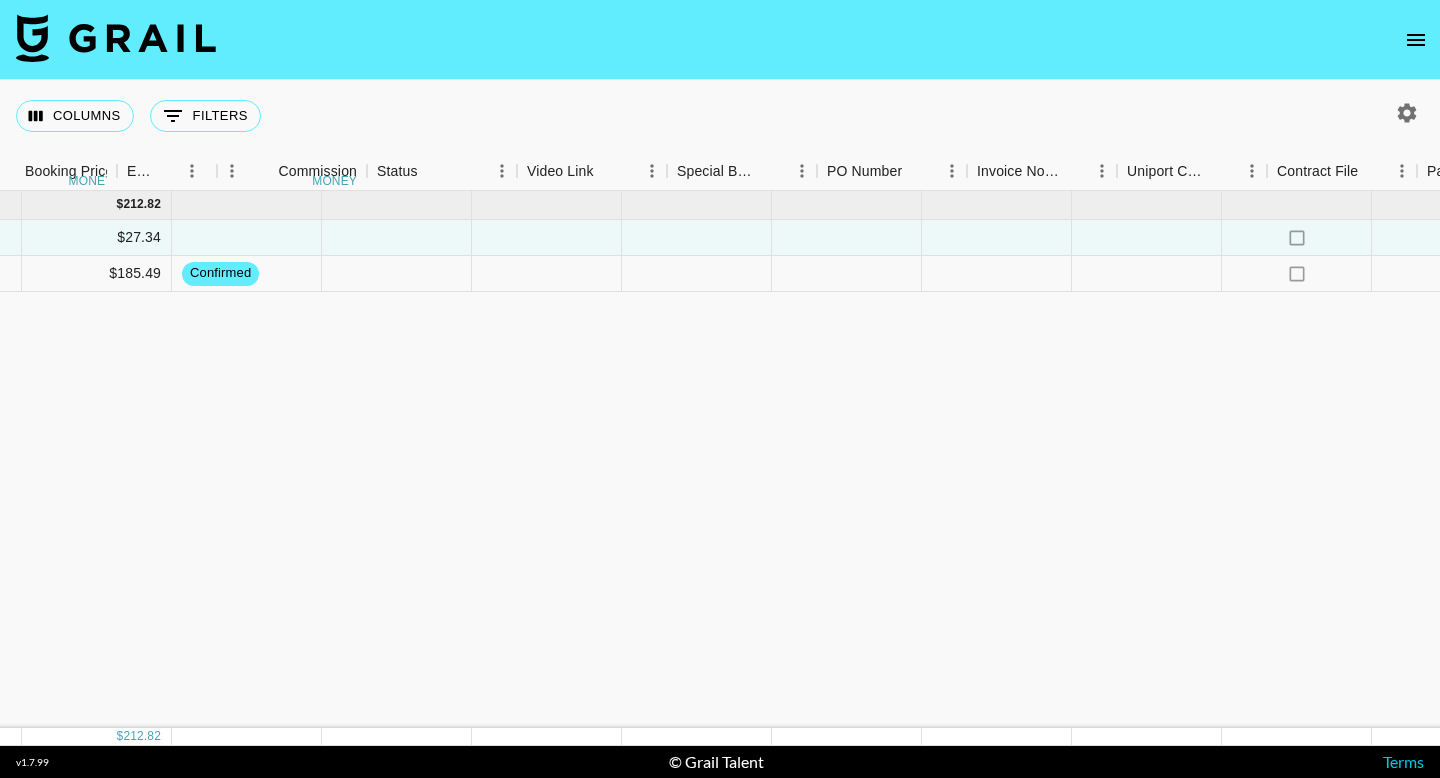 scroll, scrollTop: 0, scrollLeft: 1336, axis: horizontal 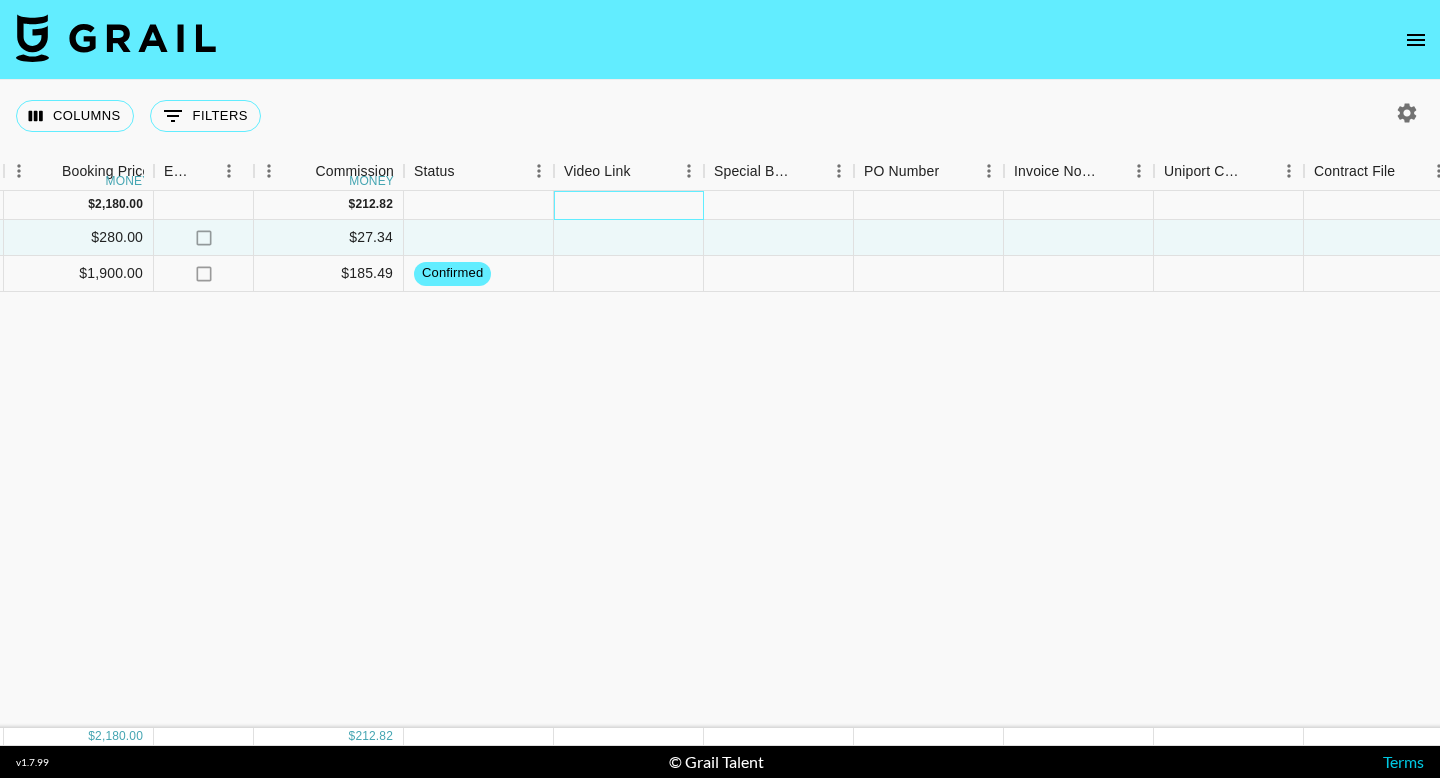 click at bounding box center [629, 205] 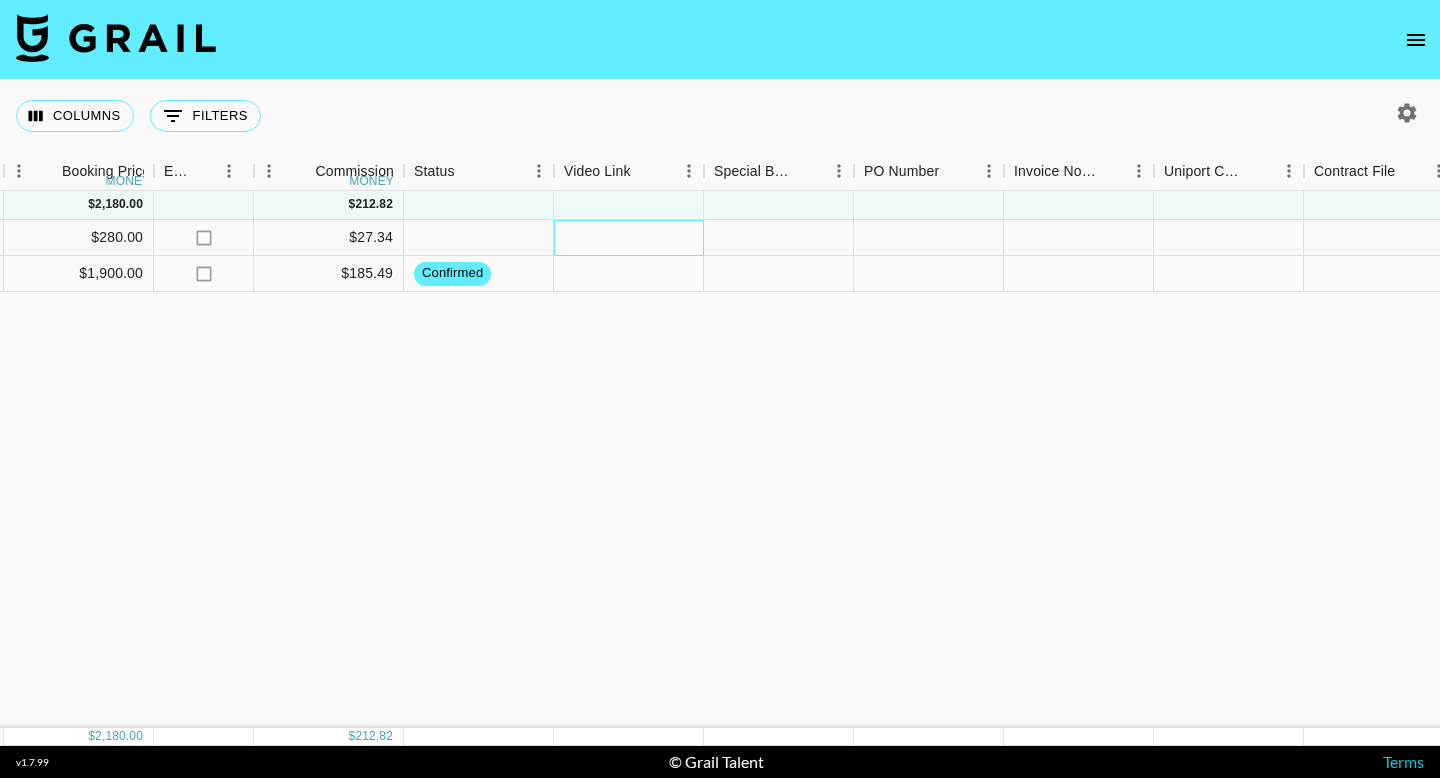 click at bounding box center (629, 238) 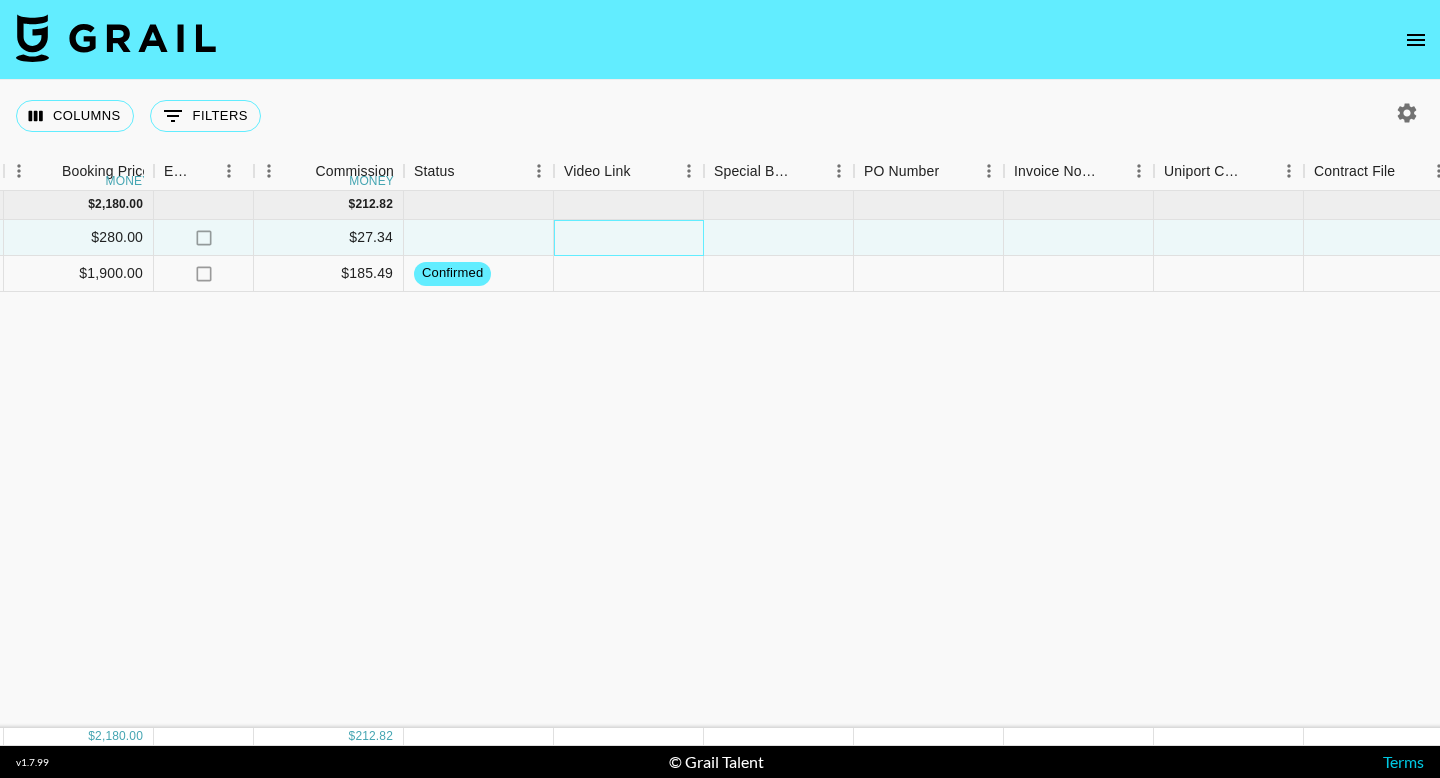 click at bounding box center (629, 238) 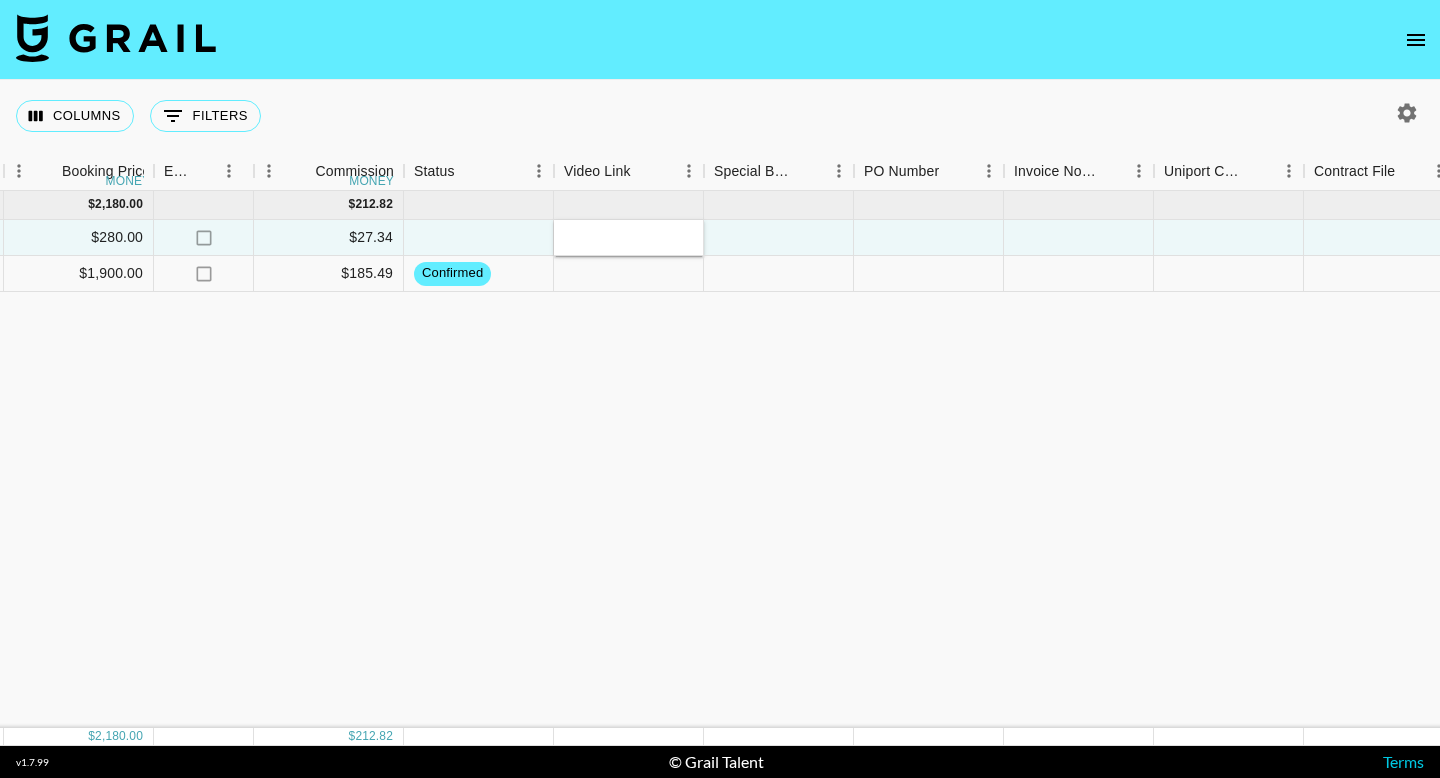 type on "https://www.tiktok.com/@strangelylex/video/7533716447894326558" 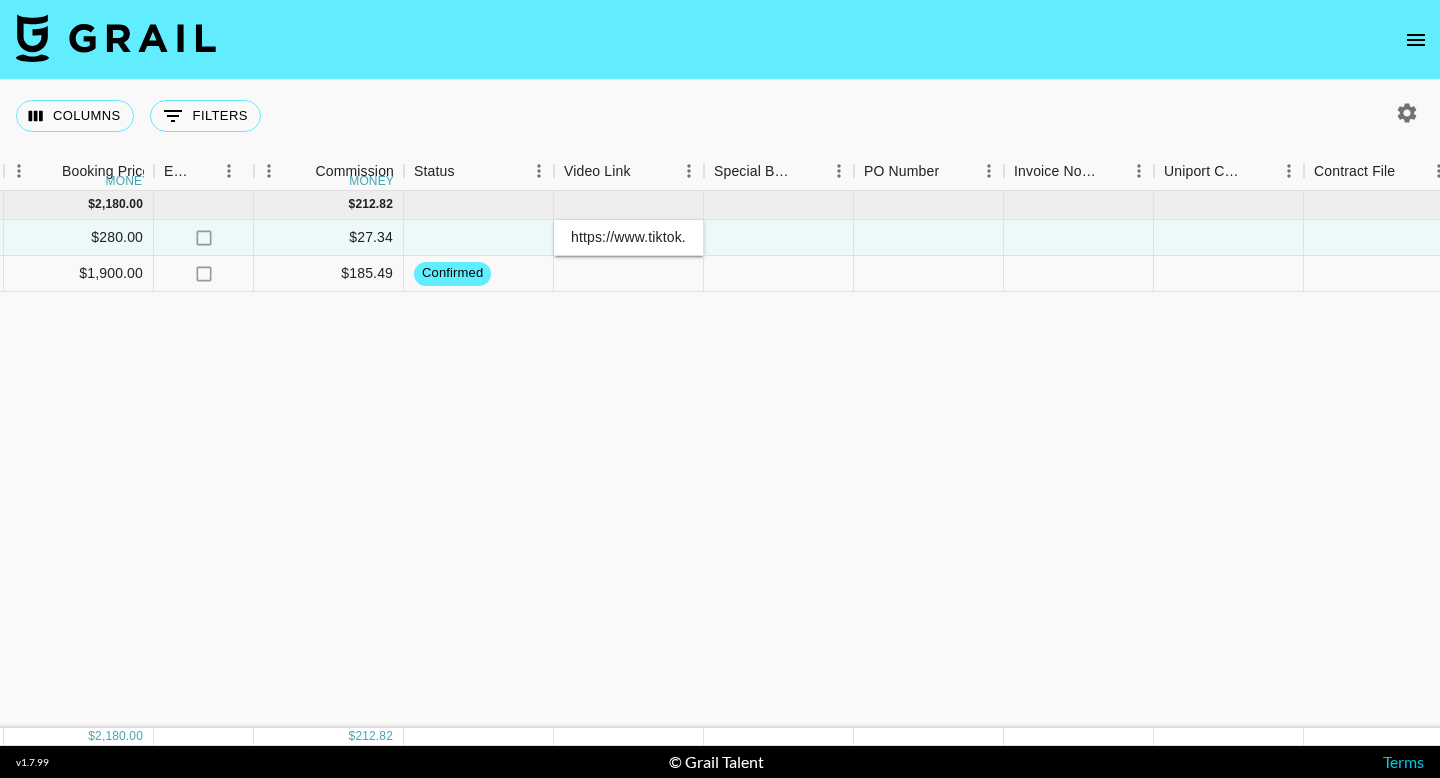 scroll, scrollTop: 0, scrollLeft: 314, axis: horizontal 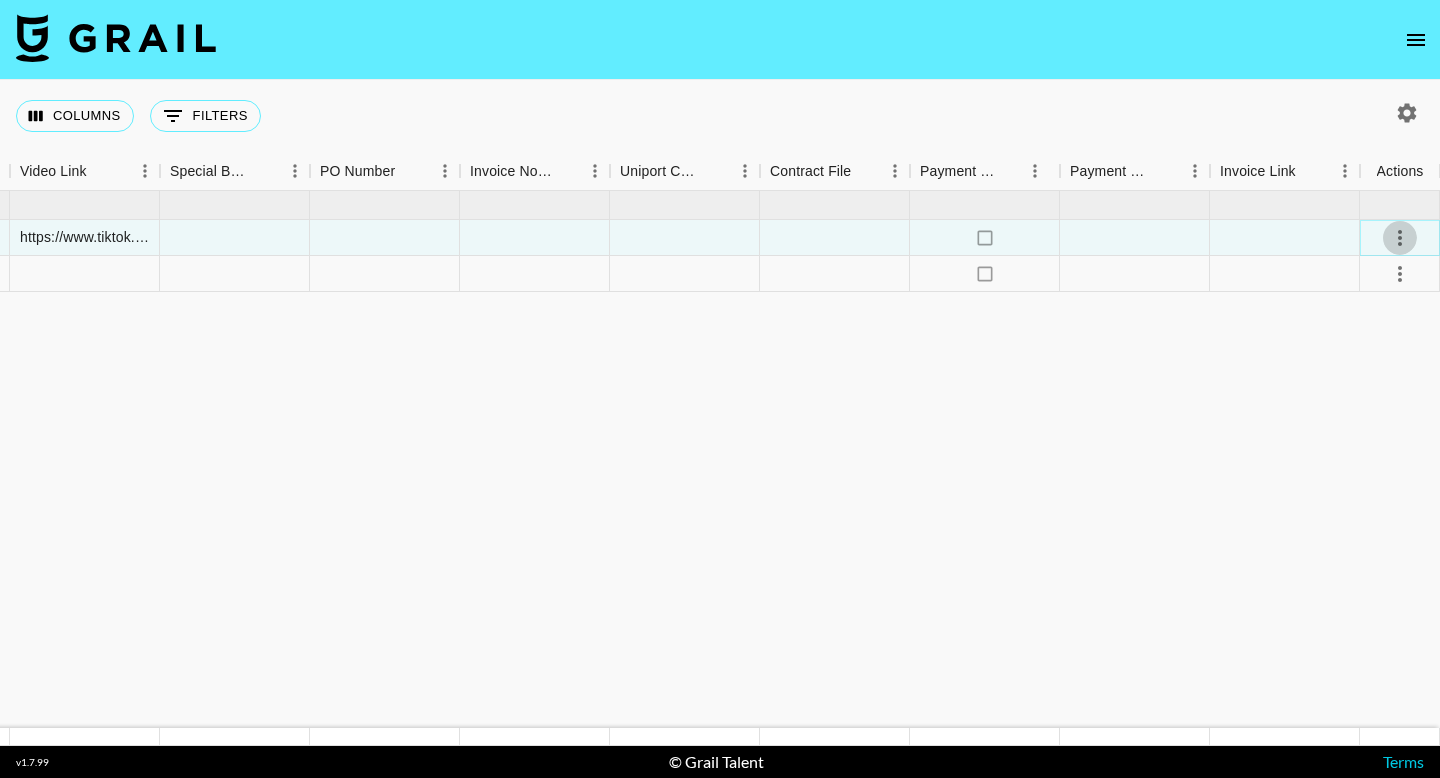click 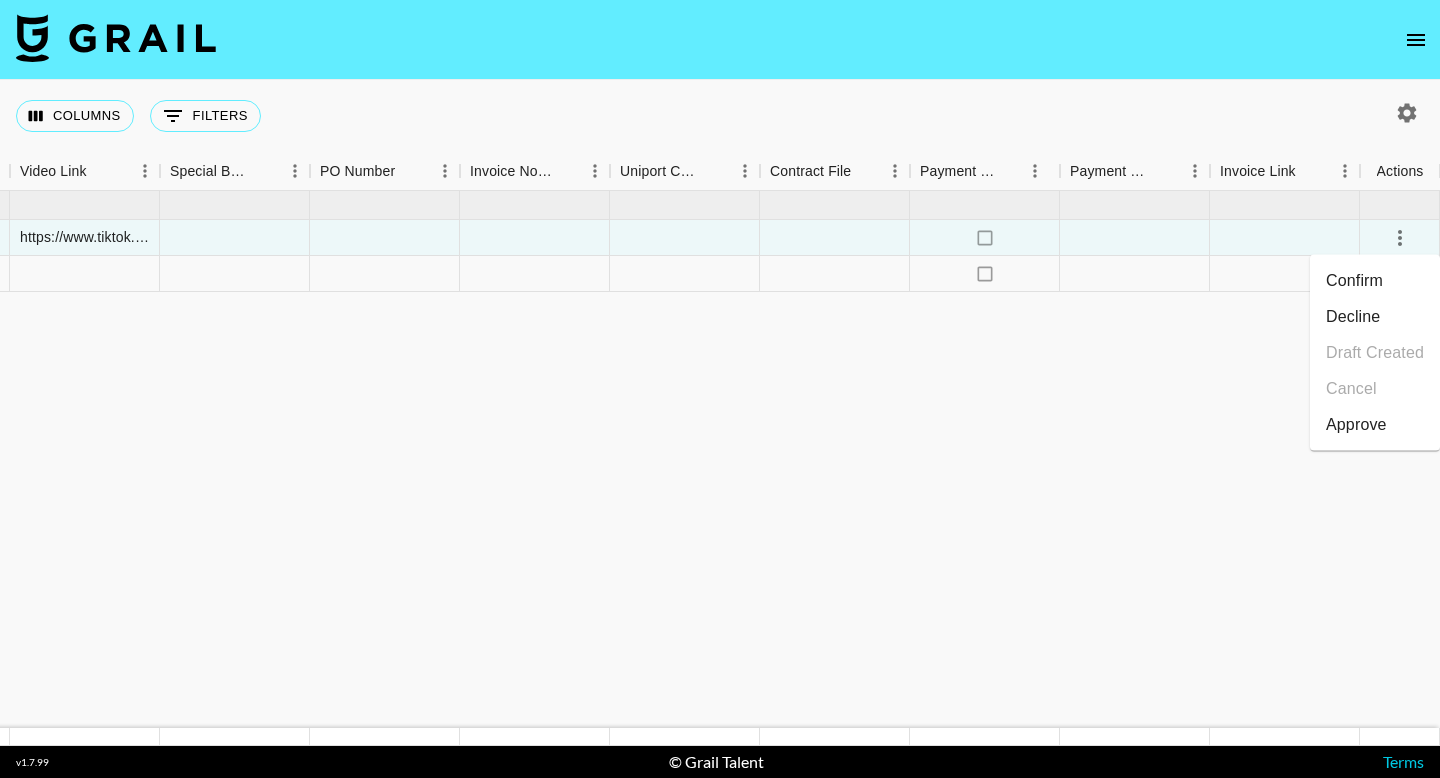 click on "Approve" at bounding box center [1356, 425] 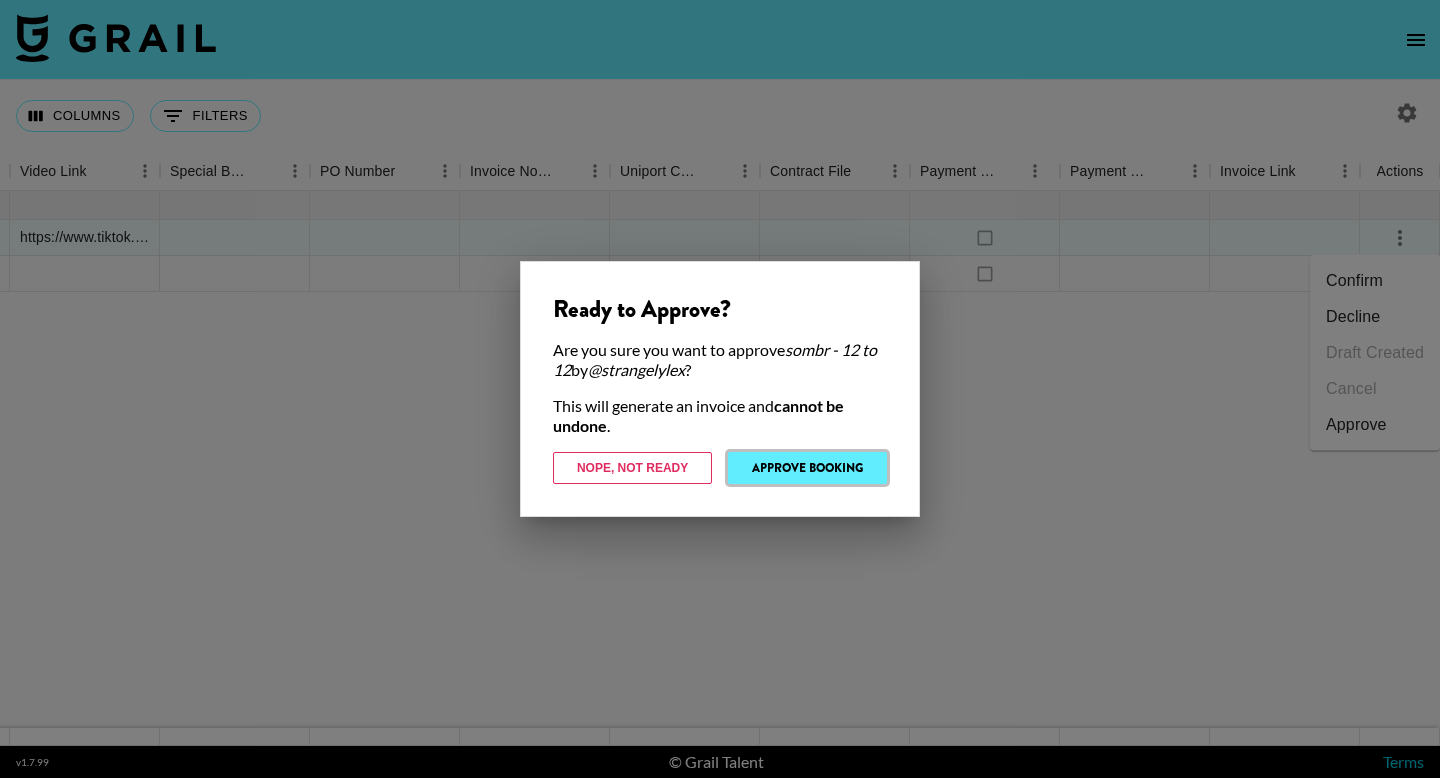 click on "Approve Booking" at bounding box center (807, 468) 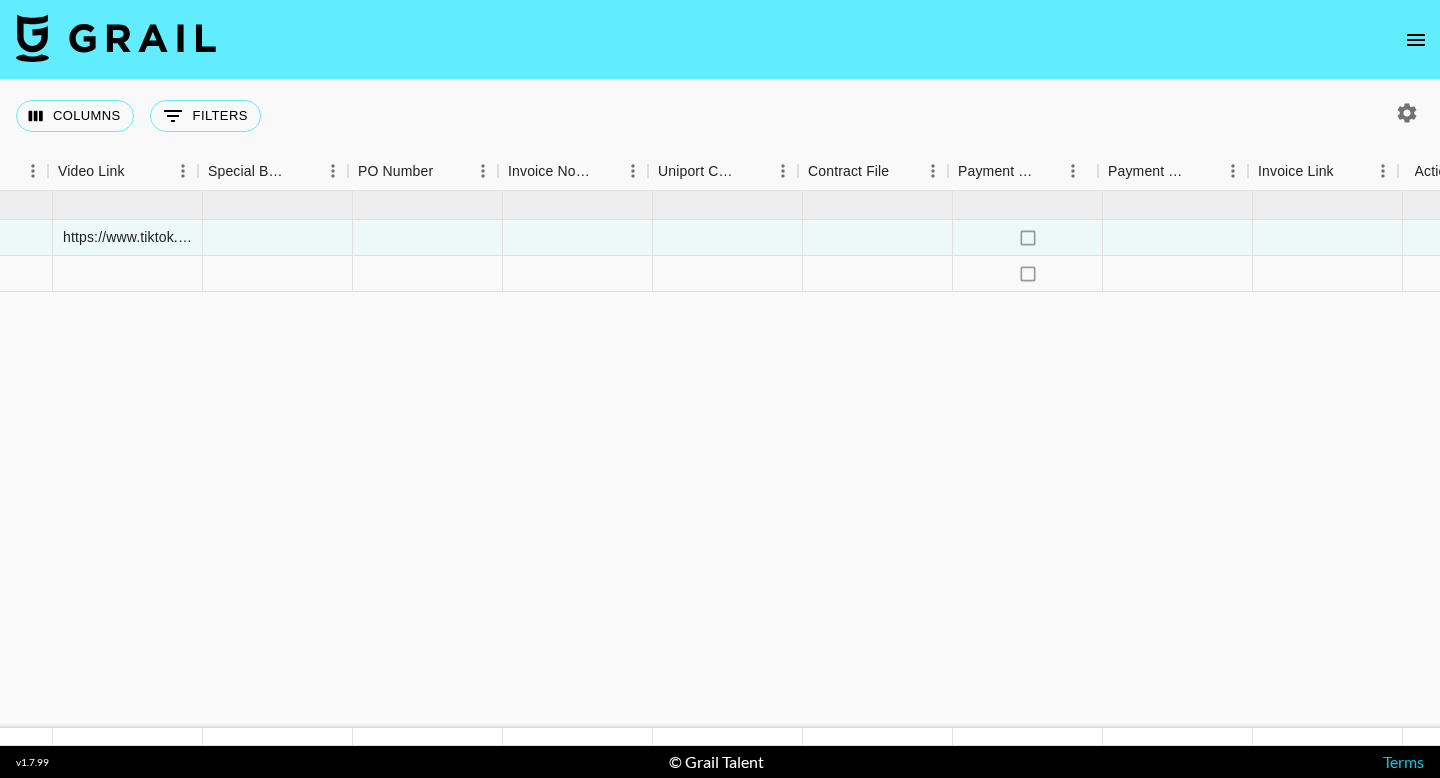 scroll, scrollTop: 0, scrollLeft: 1880, axis: horizontal 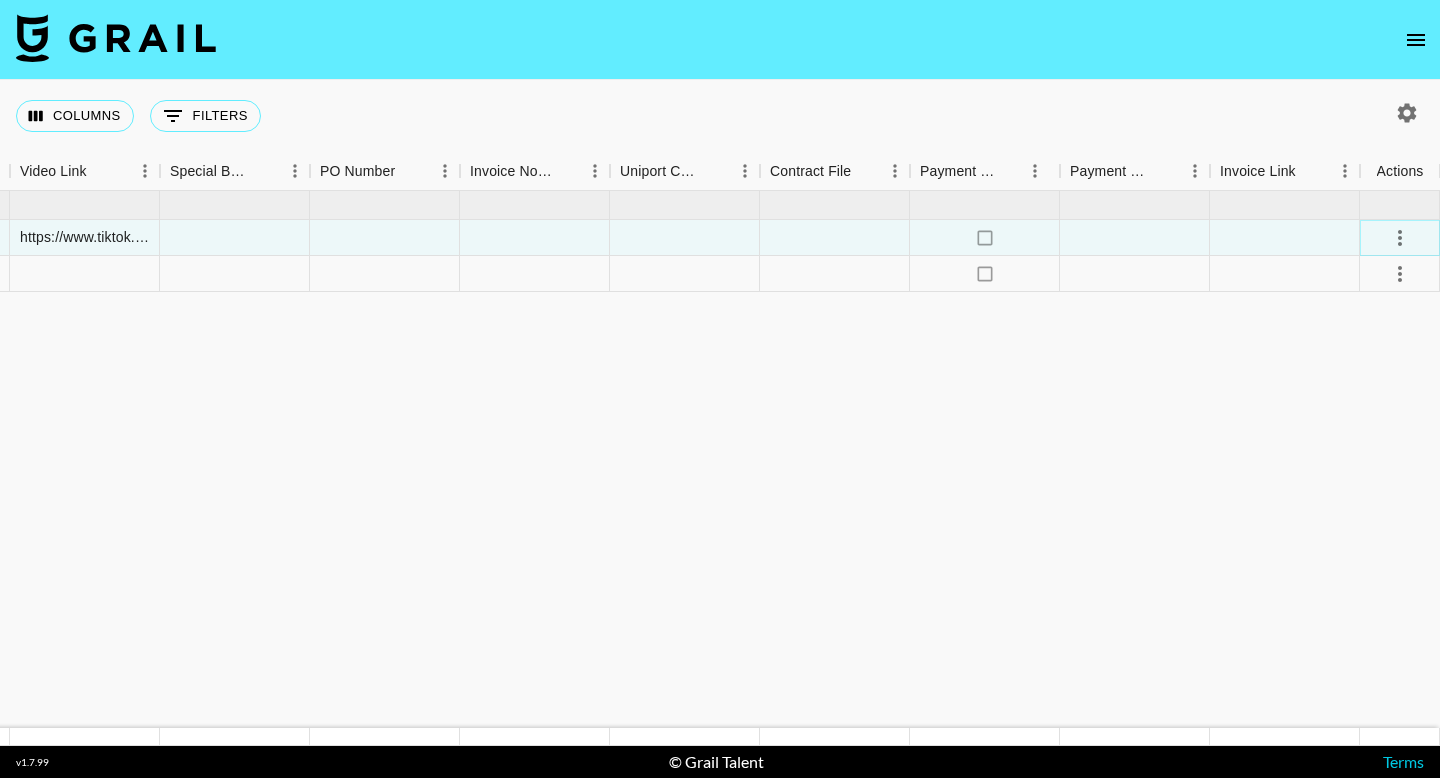 click 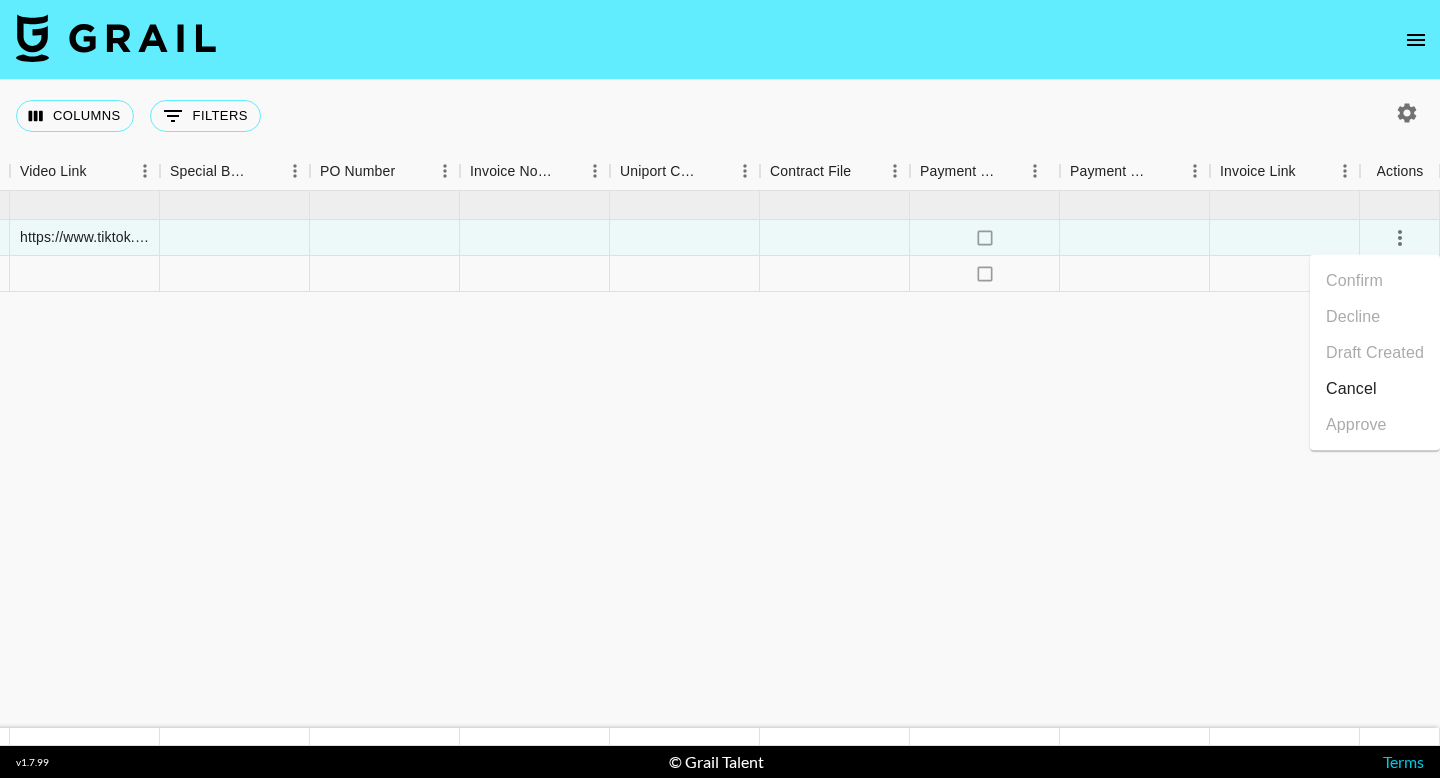 click on "Aug '25  ( 2 ) $ 2,180.00 $ 212.82 rec7R3PxoD8Hloxt9 strangelylex julia.bird@grail-talent.com Warner Records jun.park@warnerrecords.com sombr - 12 to 12 Aug '25  USD $280.00 no $27.34 approved https://www.tiktok.com/@strangelylex/video/7533716447894326558 no recmDwIF6lupC05fo lindseyburt julia.bird@grail-talent.com GLOBAL STAR Technology Canada LTD haley.chen@kolsummit.com BAGSMART REIKI03 25Q3 CAMPAIGN Aug '25  USD $1,900.00 no $185.49 confirmed no" at bounding box center [-220, 459] 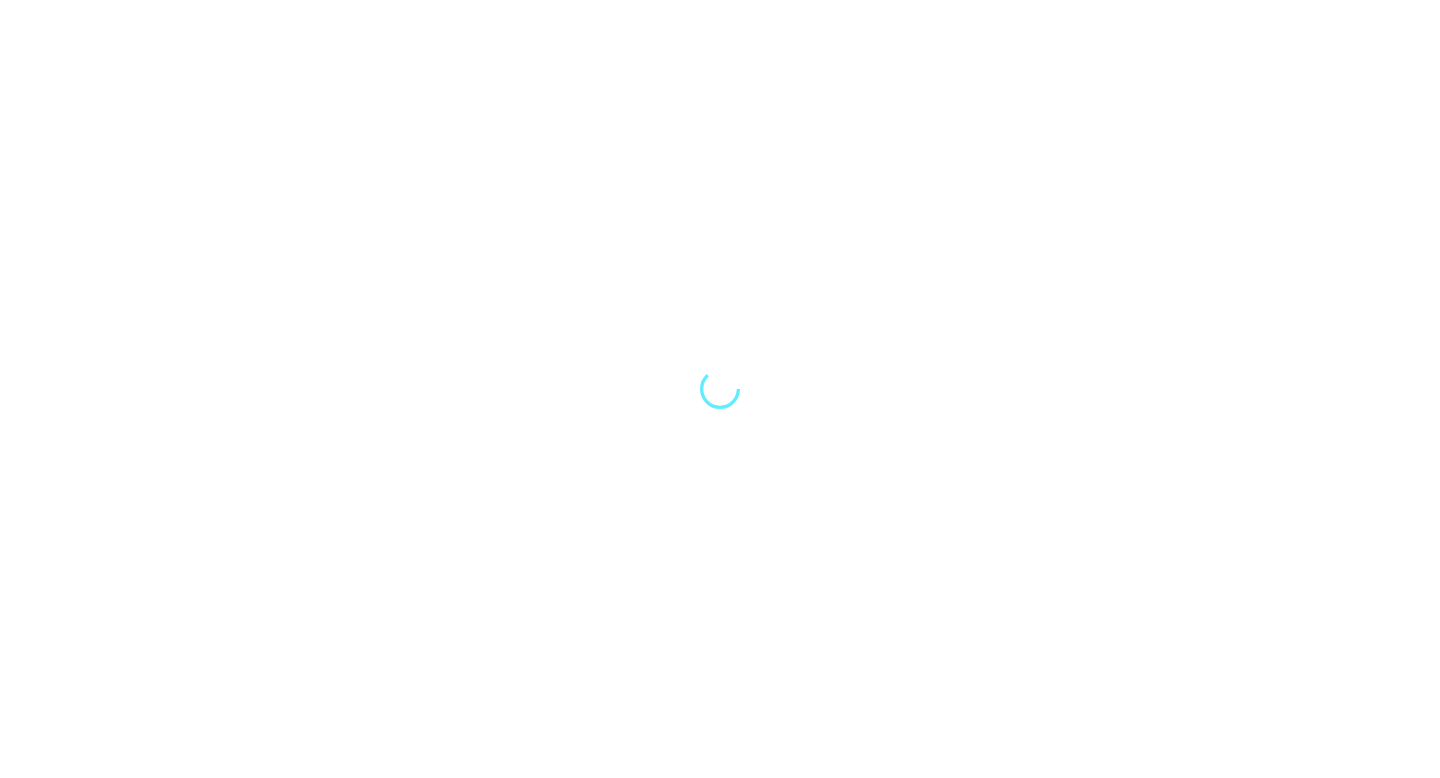scroll, scrollTop: 0, scrollLeft: 0, axis: both 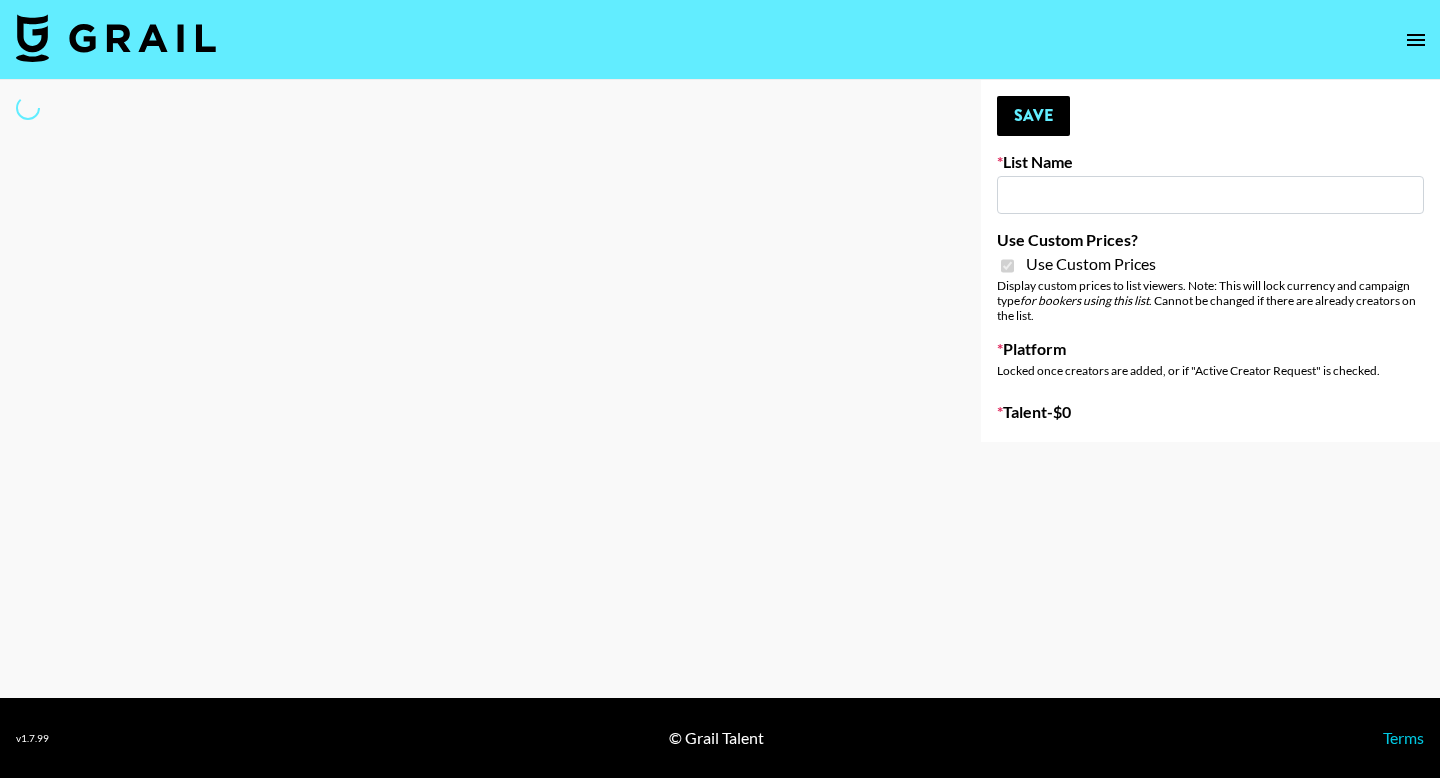 type on "Pretty Up App" 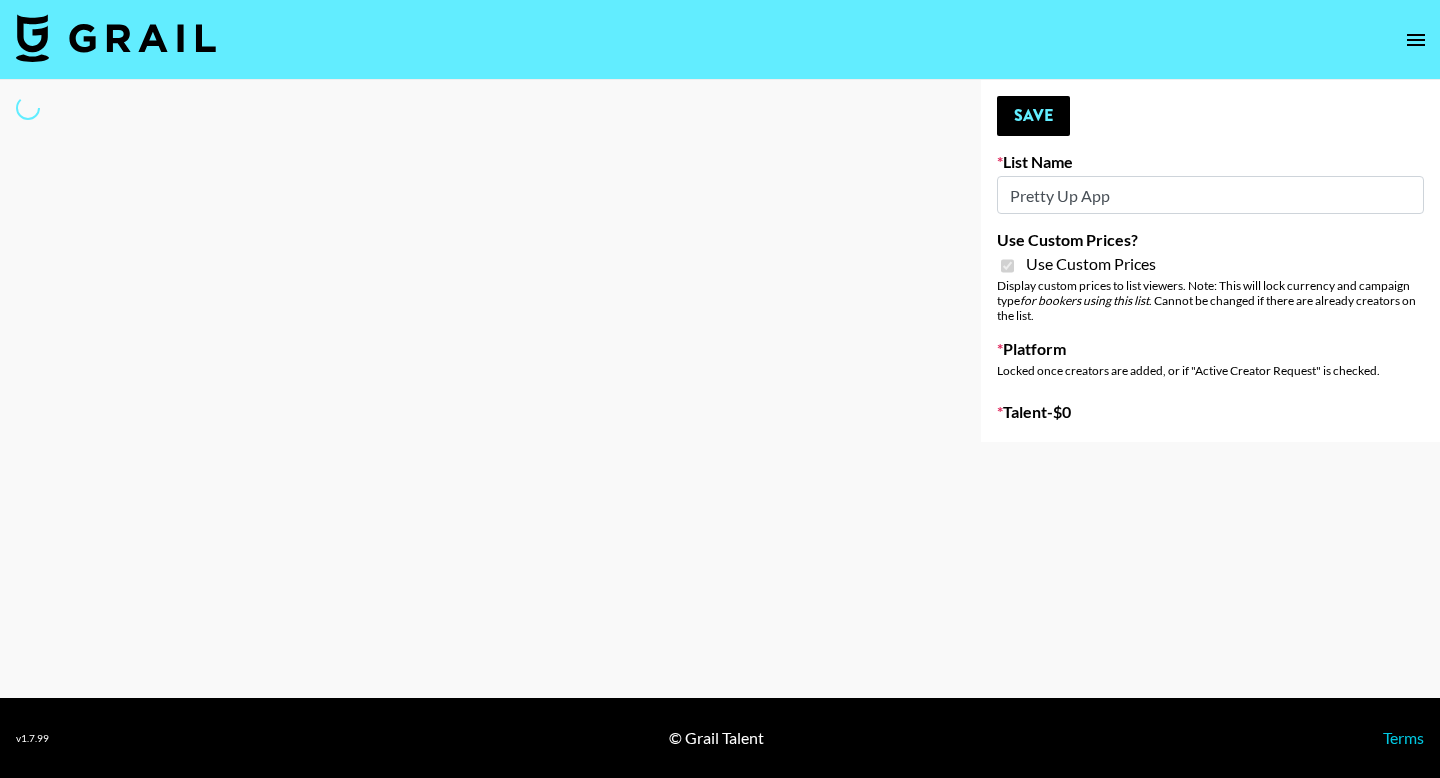 select on "Brand" 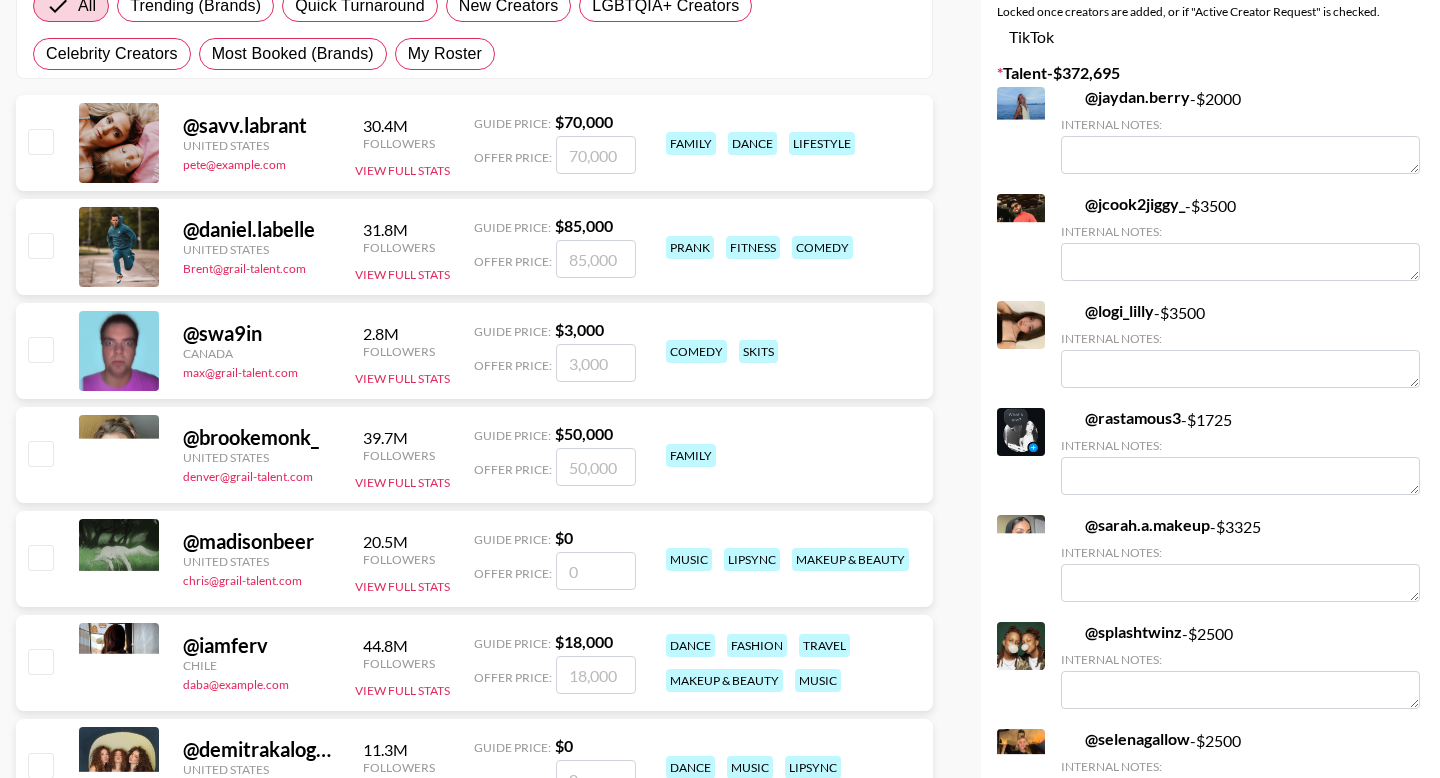 scroll, scrollTop: 331, scrollLeft: 0, axis: vertical 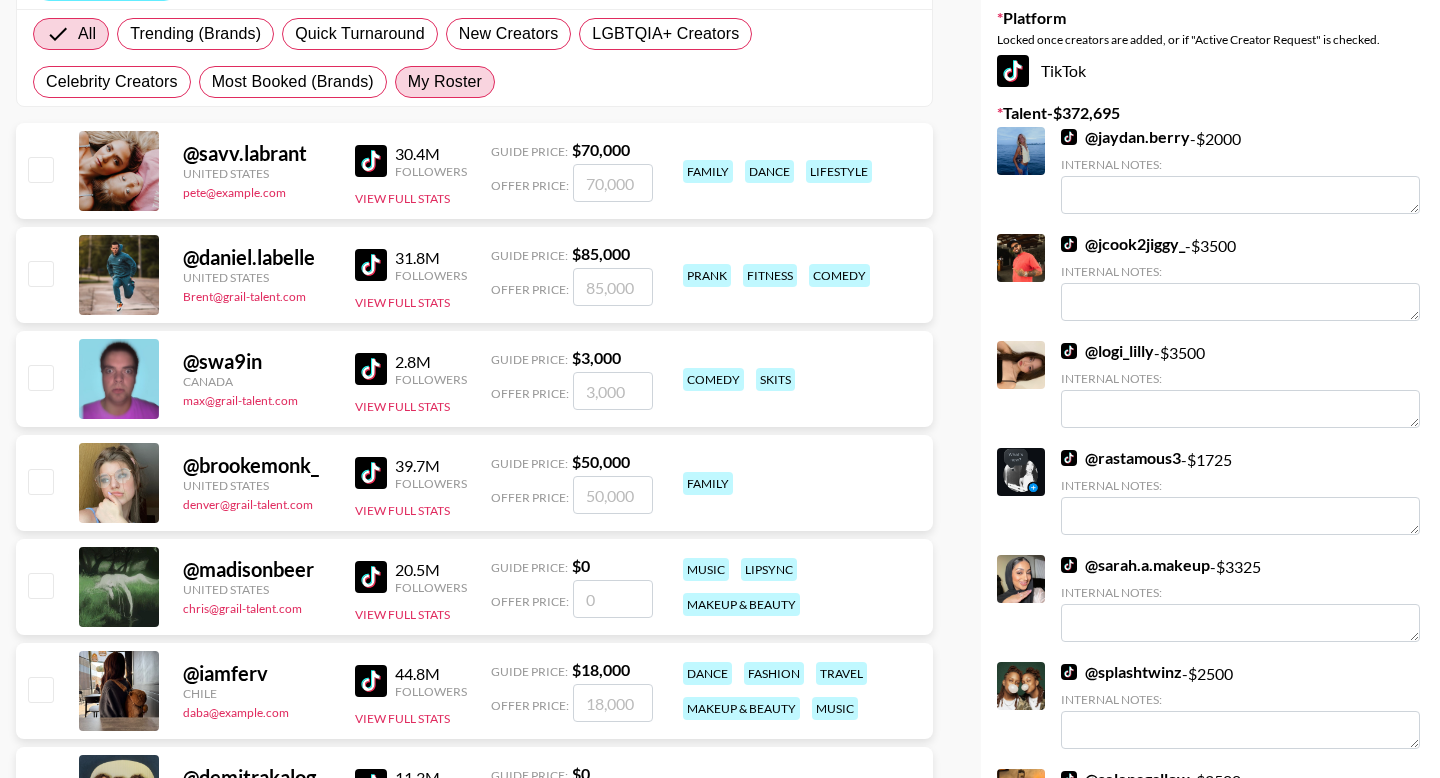 click on "My Roster" at bounding box center (445, 82) 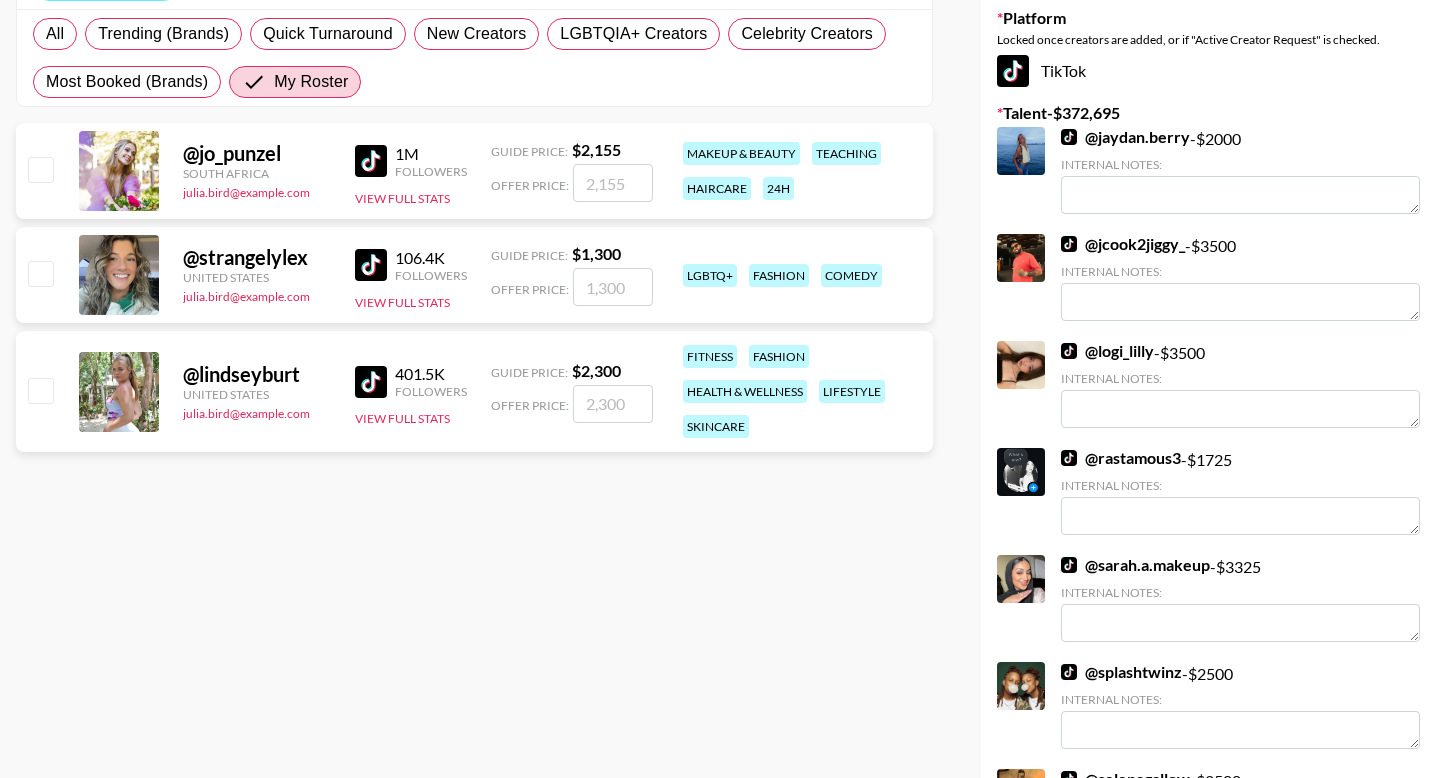 click at bounding box center [40, 169] 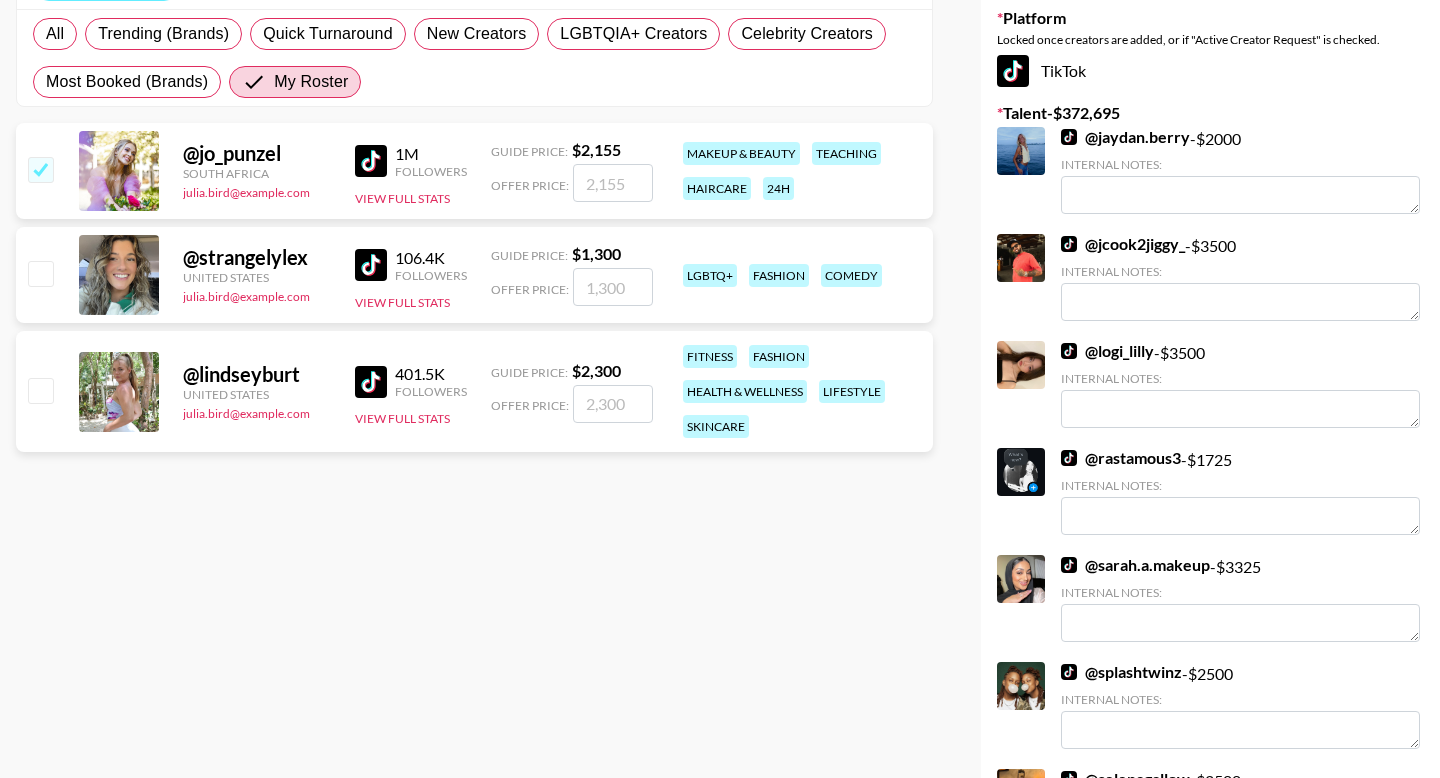checkbox on "true" 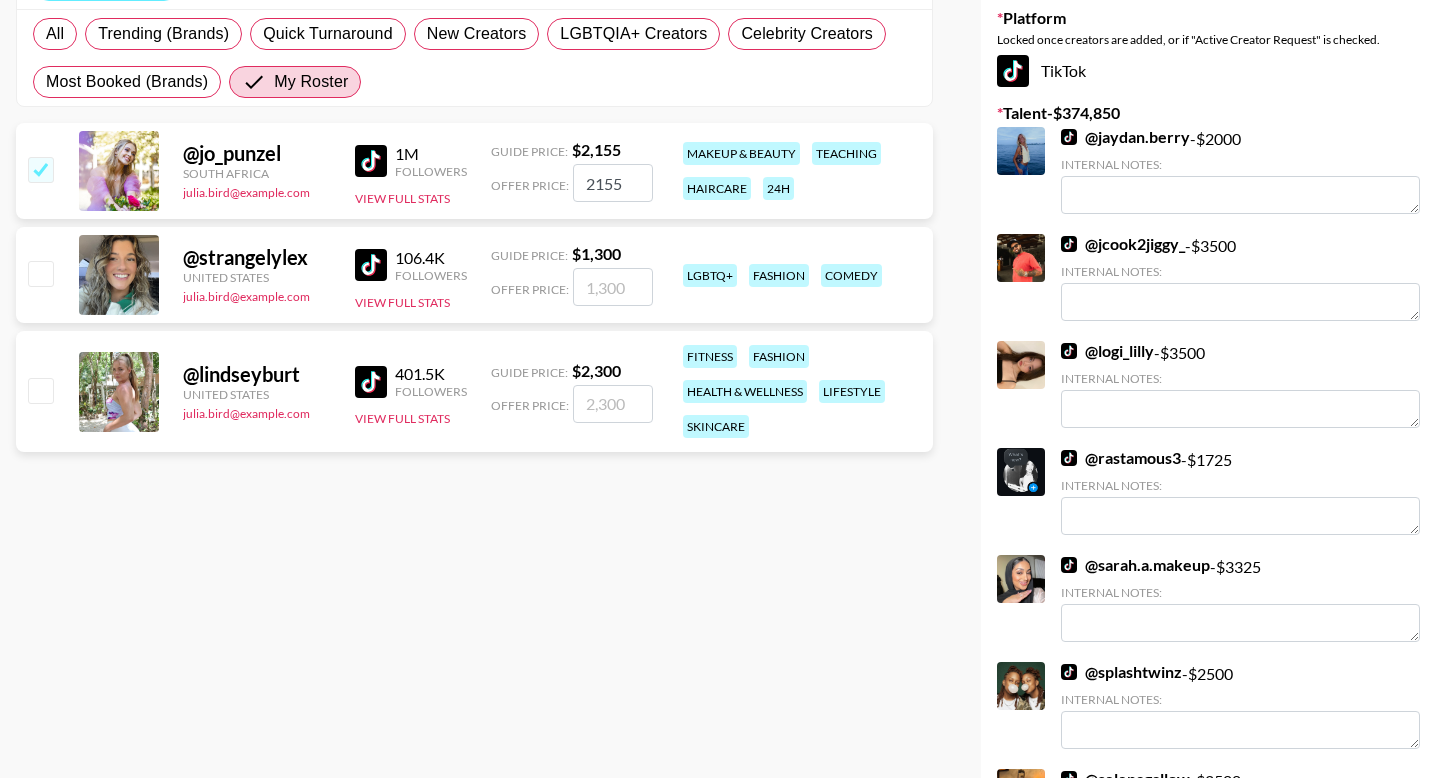 click at bounding box center [40, 273] 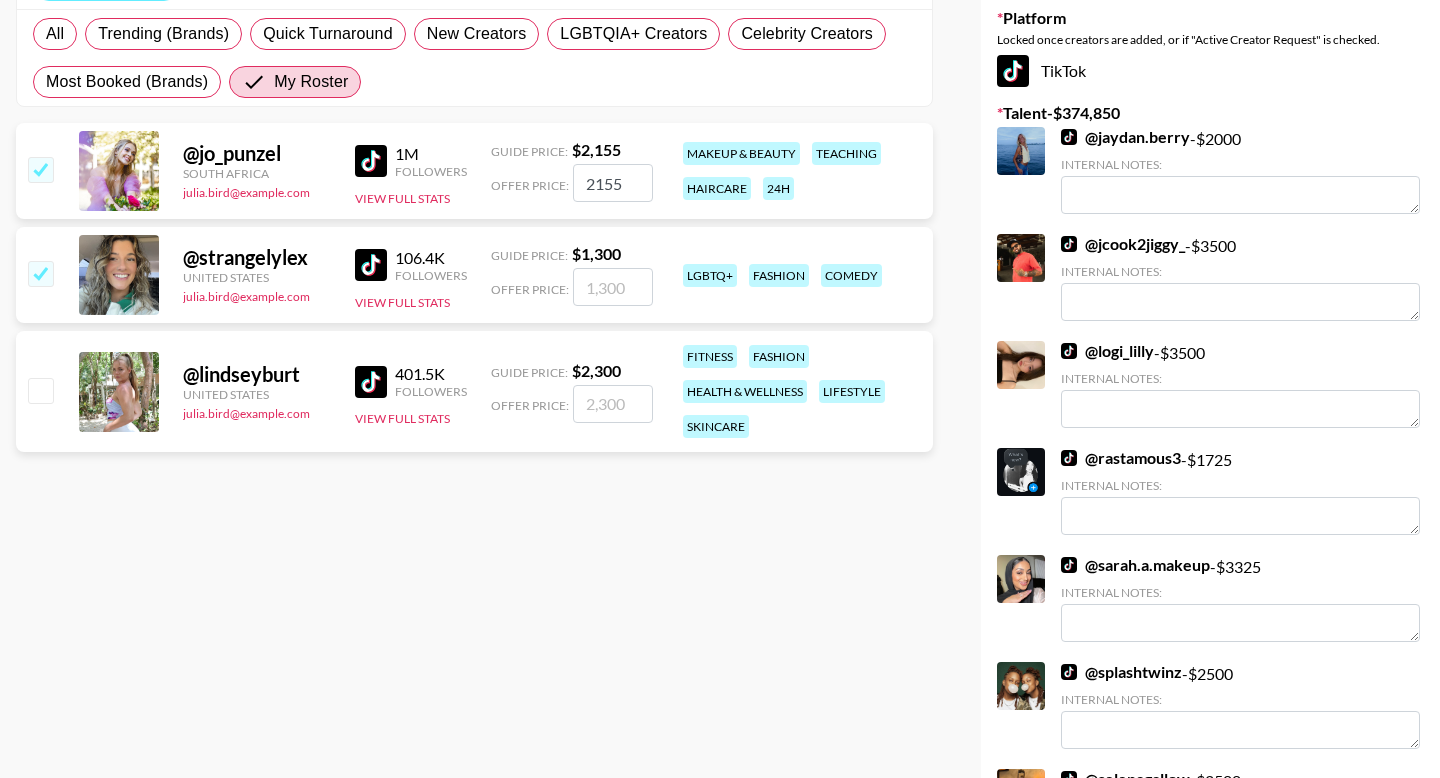 checkbox on "true" 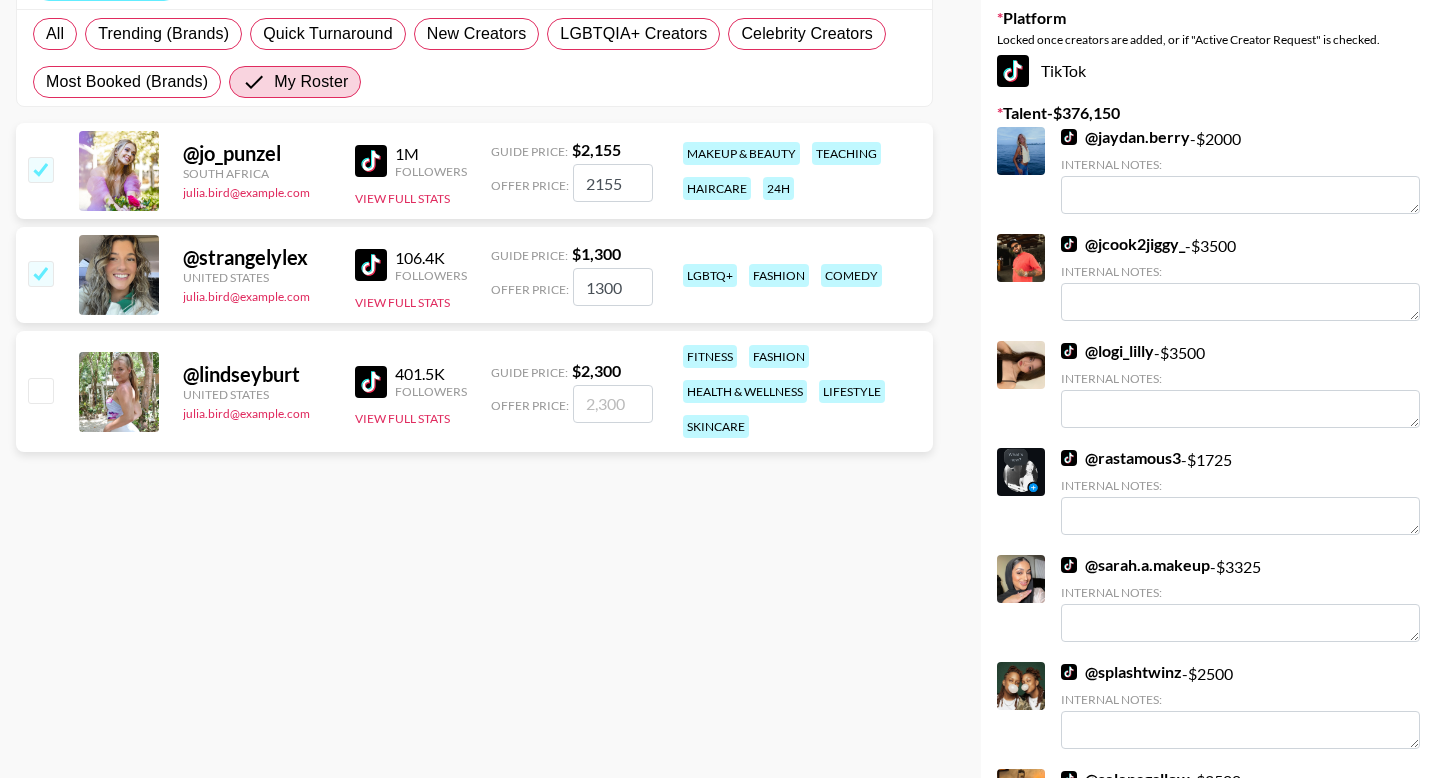 click at bounding box center (40, 390) 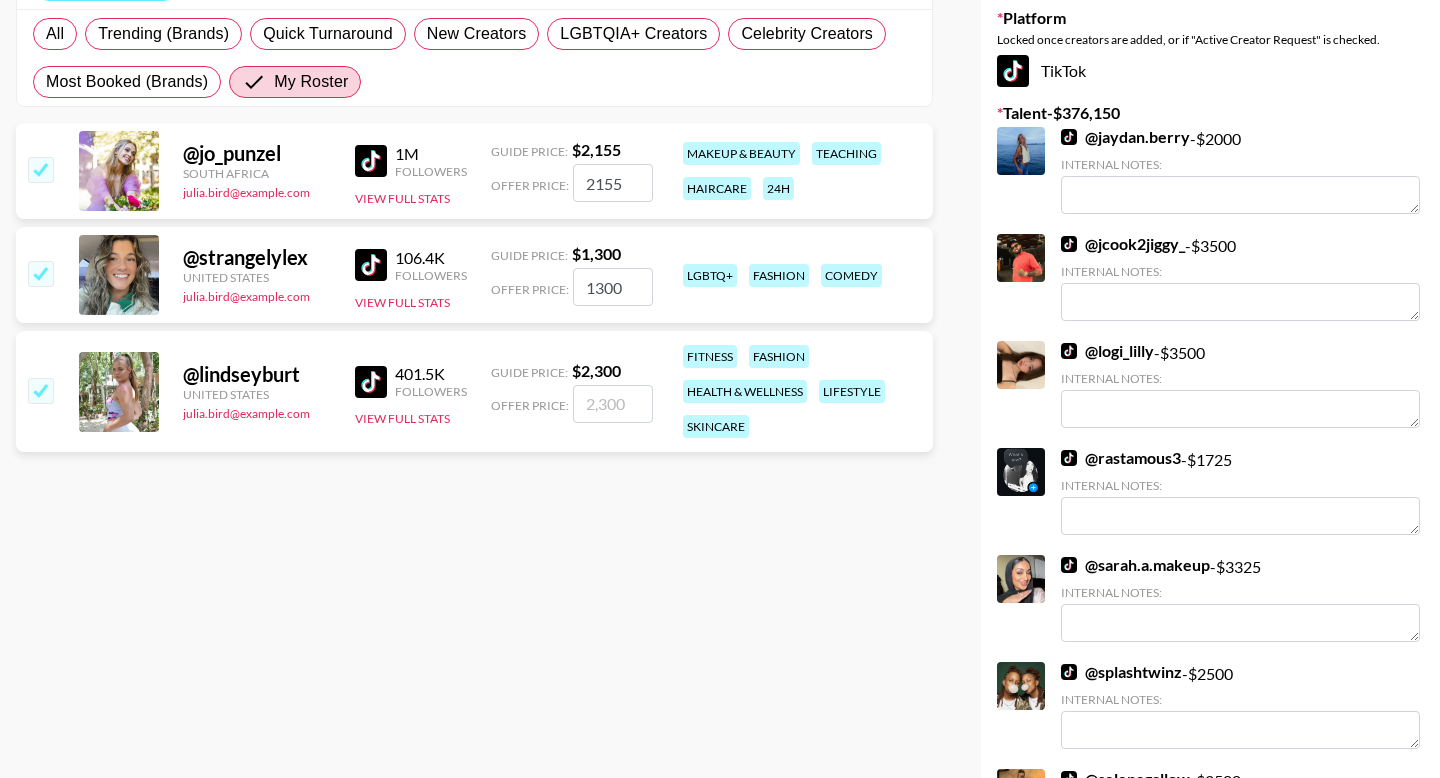 checkbox on "true" 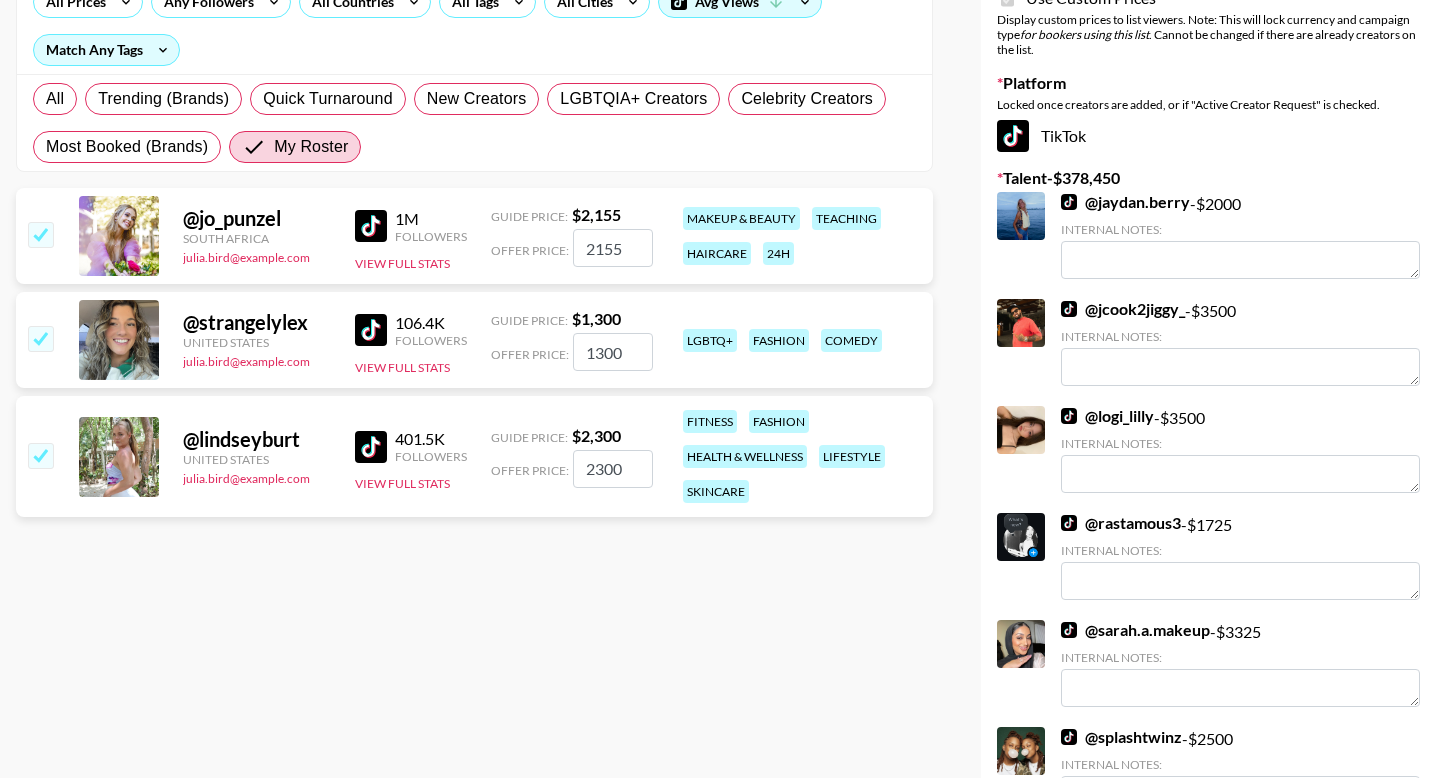 scroll, scrollTop: 0, scrollLeft: 0, axis: both 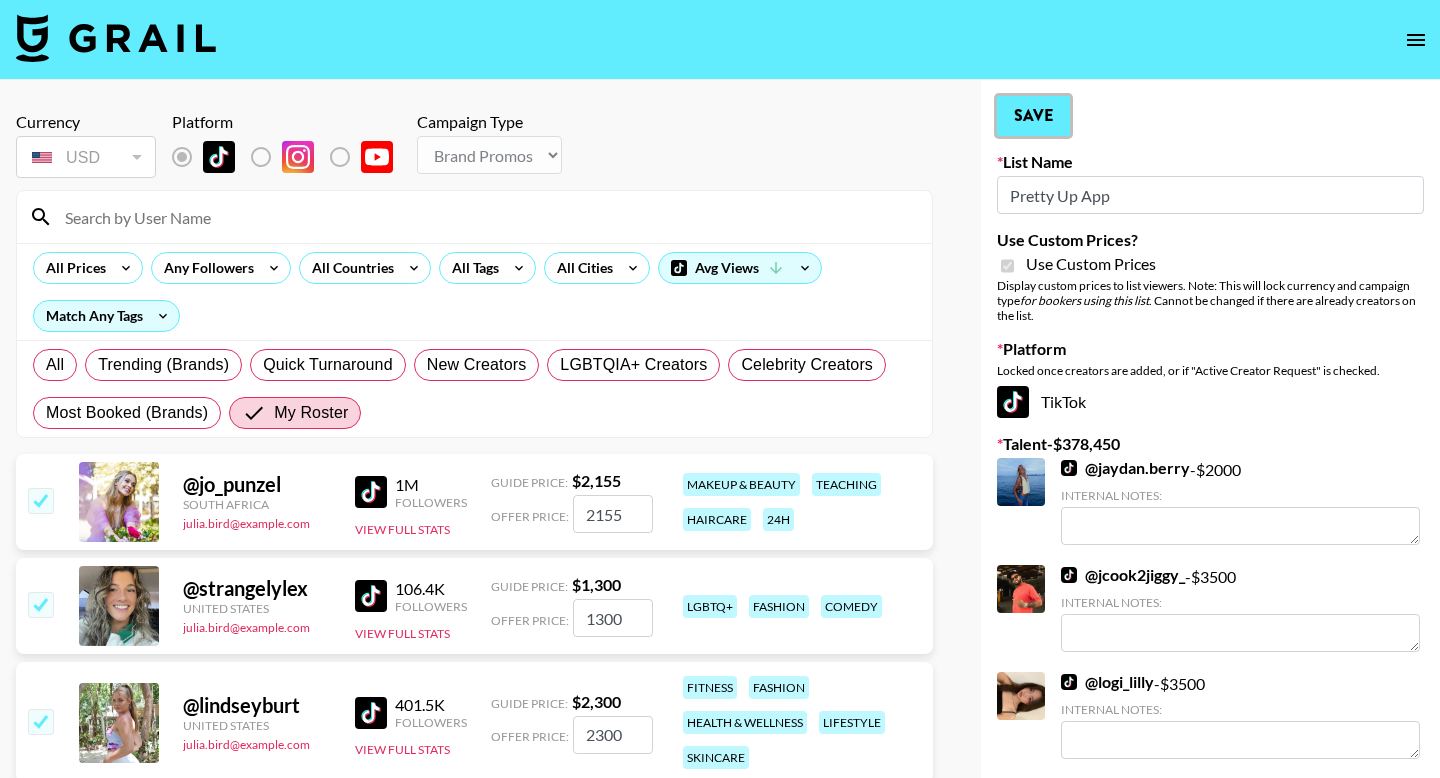 click on "Save" at bounding box center (1033, 116) 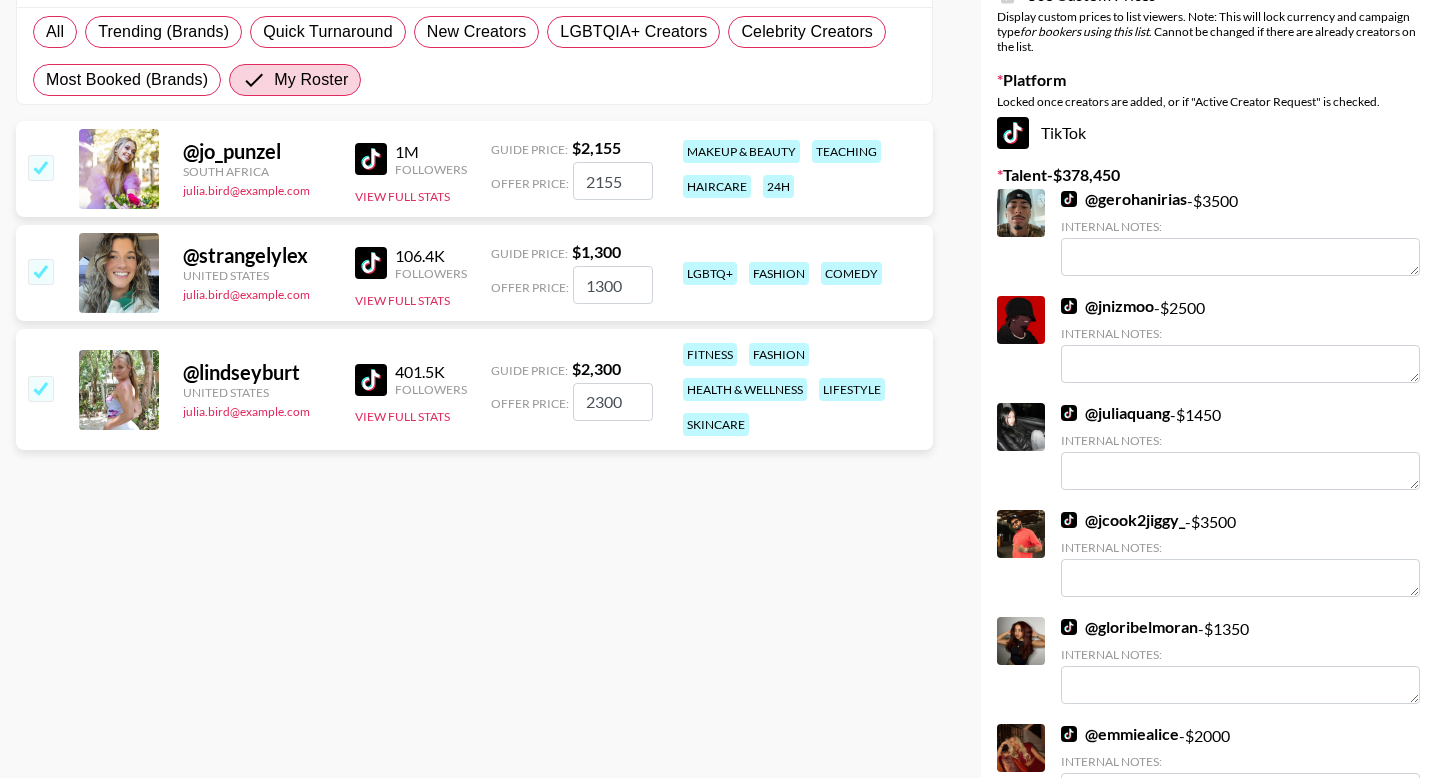 scroll, scrollTop: 156, scrollLeft: 0, axis: vertical 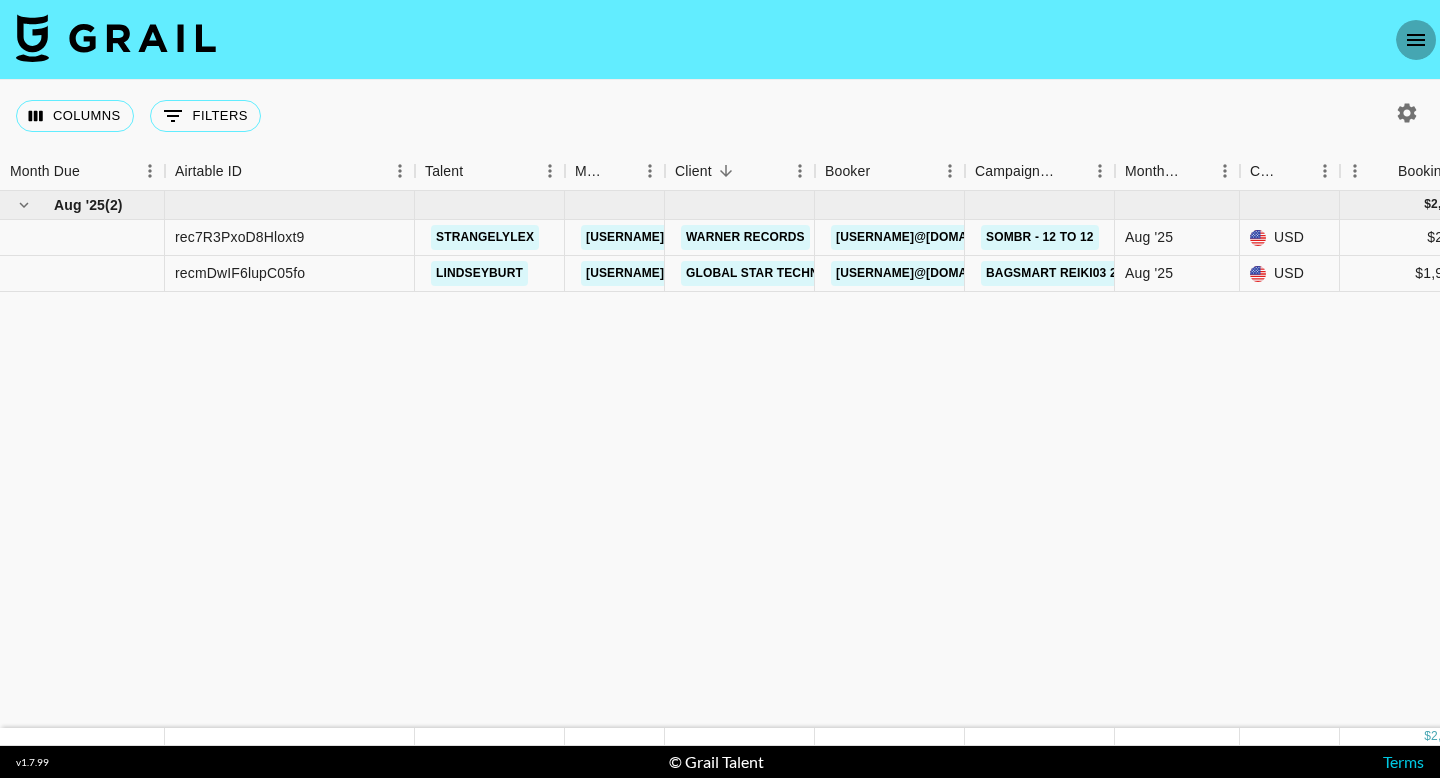 click 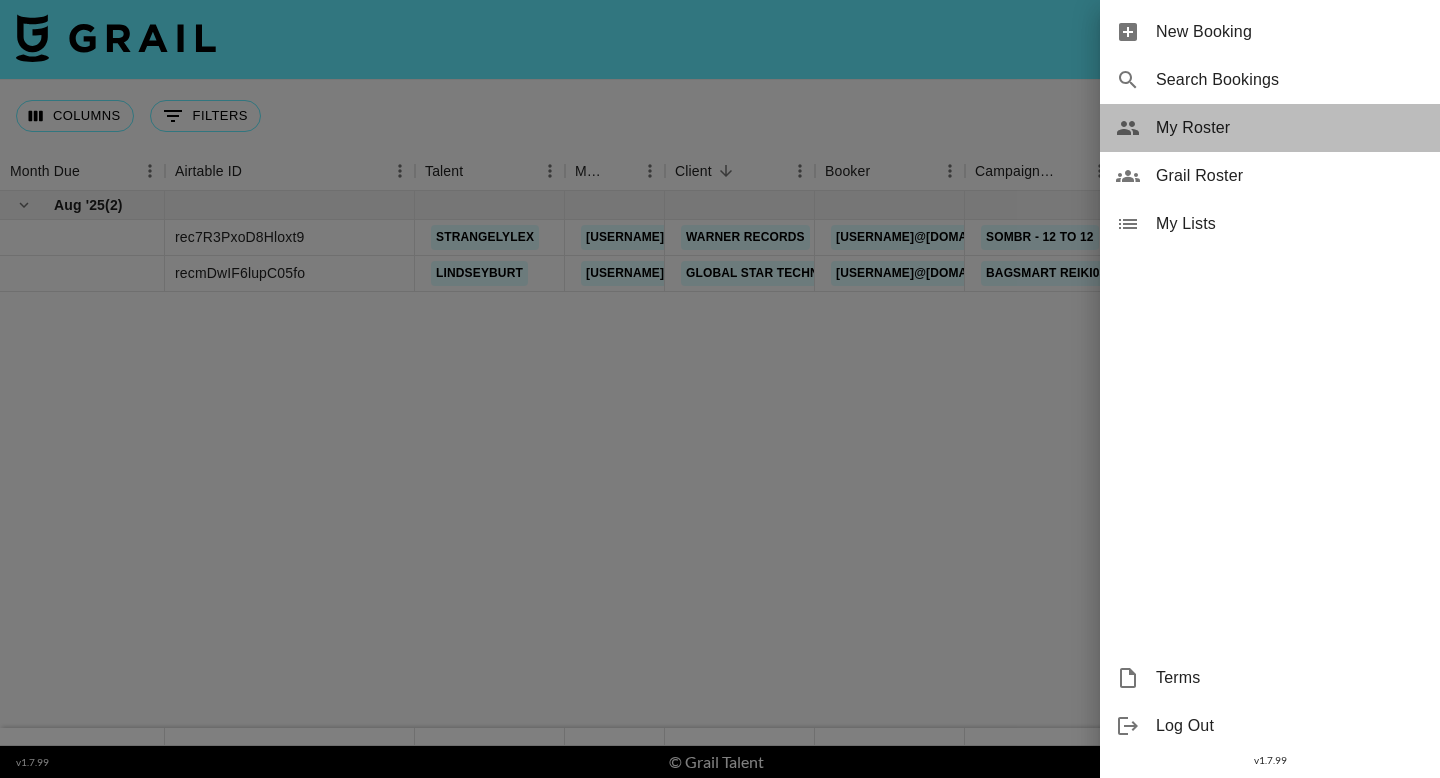 click on "My Roster" at bounding box center [1290, 128] 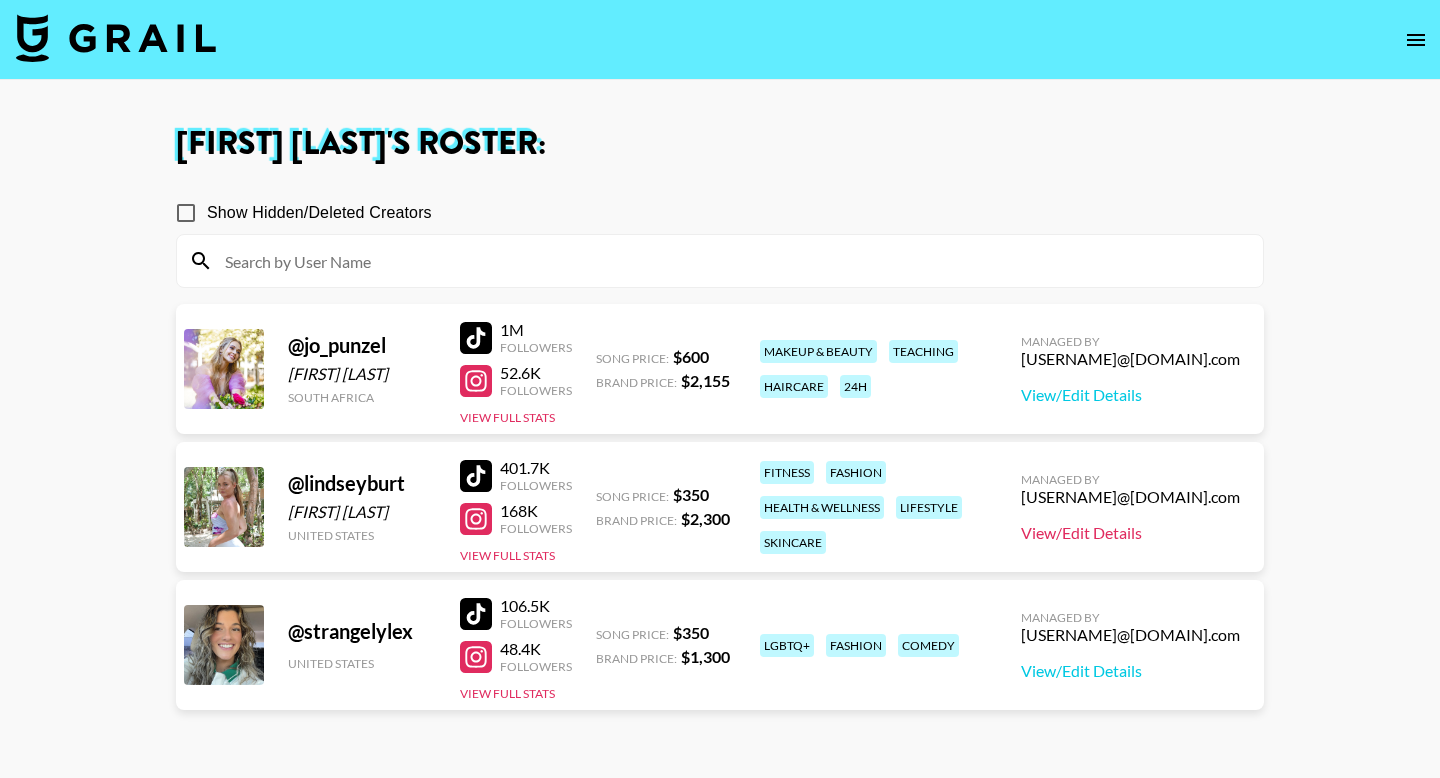 click on "View/Edit Details" at bounding box center (1130, 533) 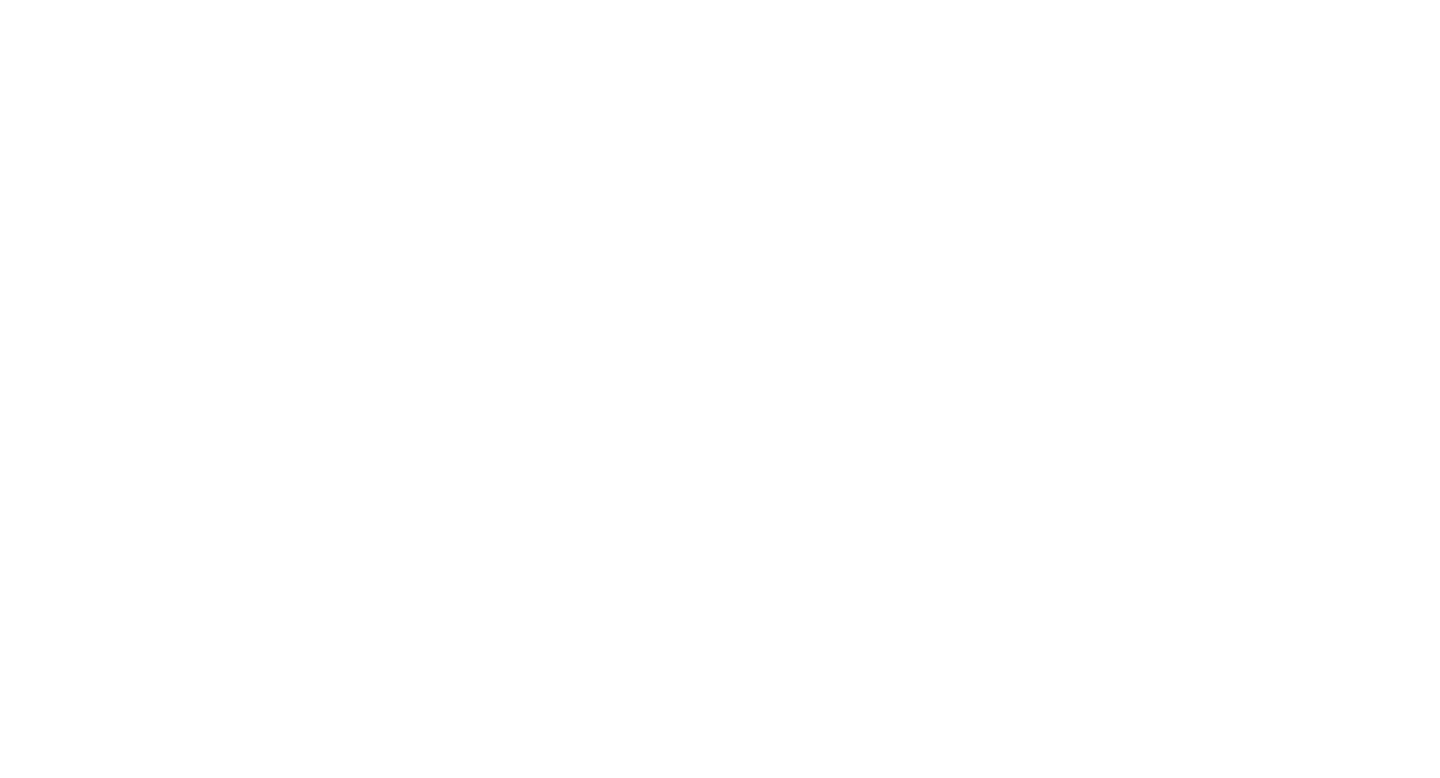 scroll, scrollTop: 0, scrollLeft: 0, axis: both 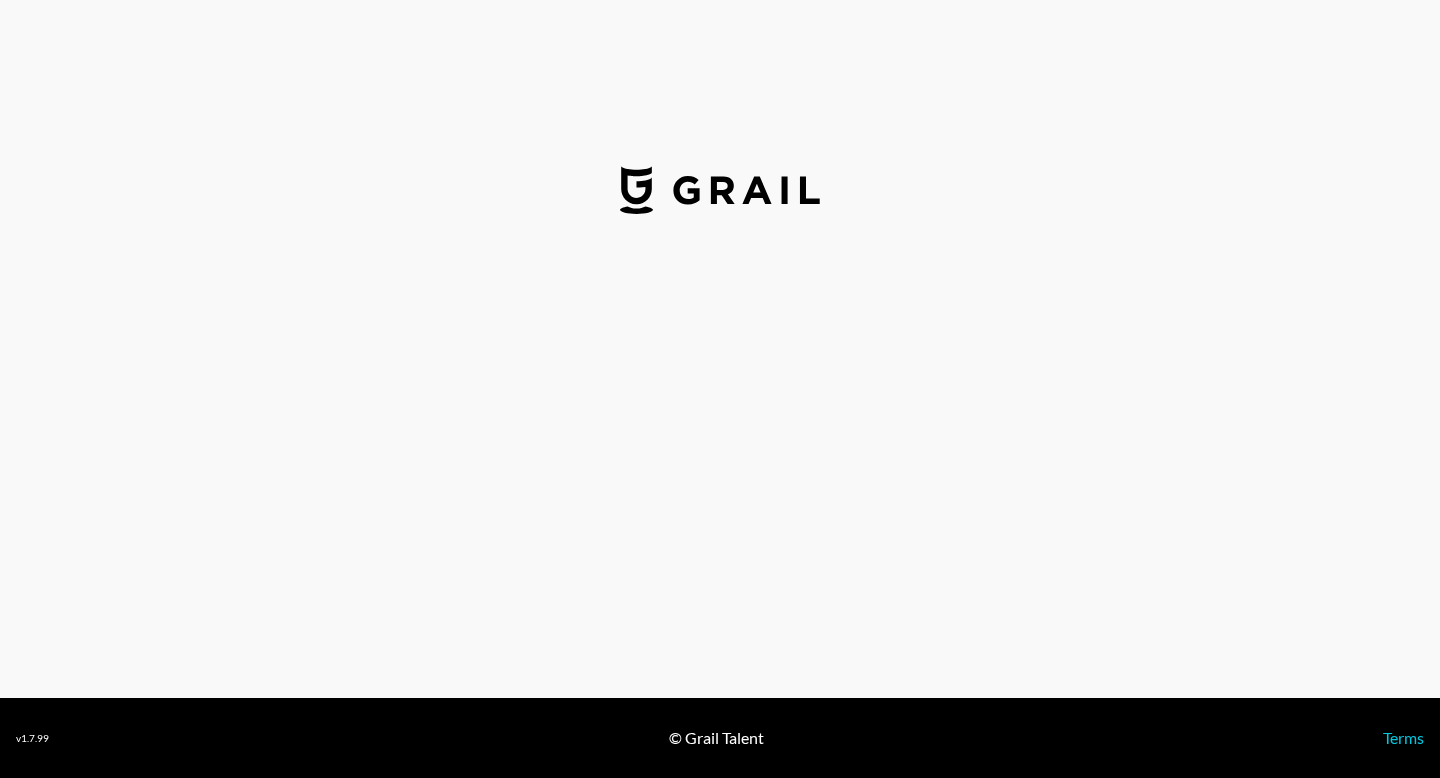 select on "USD" 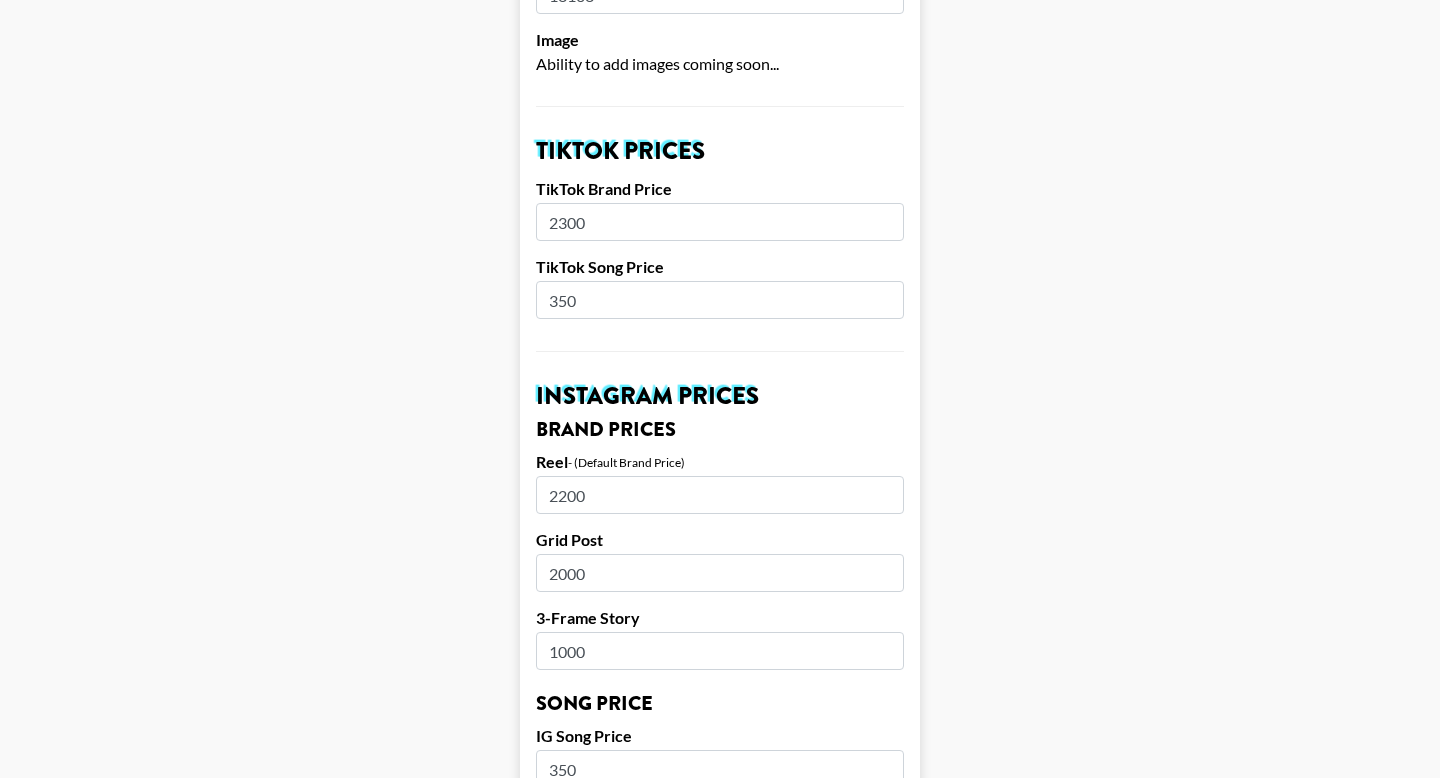 scroll, scrollTop: 643, scrollLeft: 0, axis: vertical 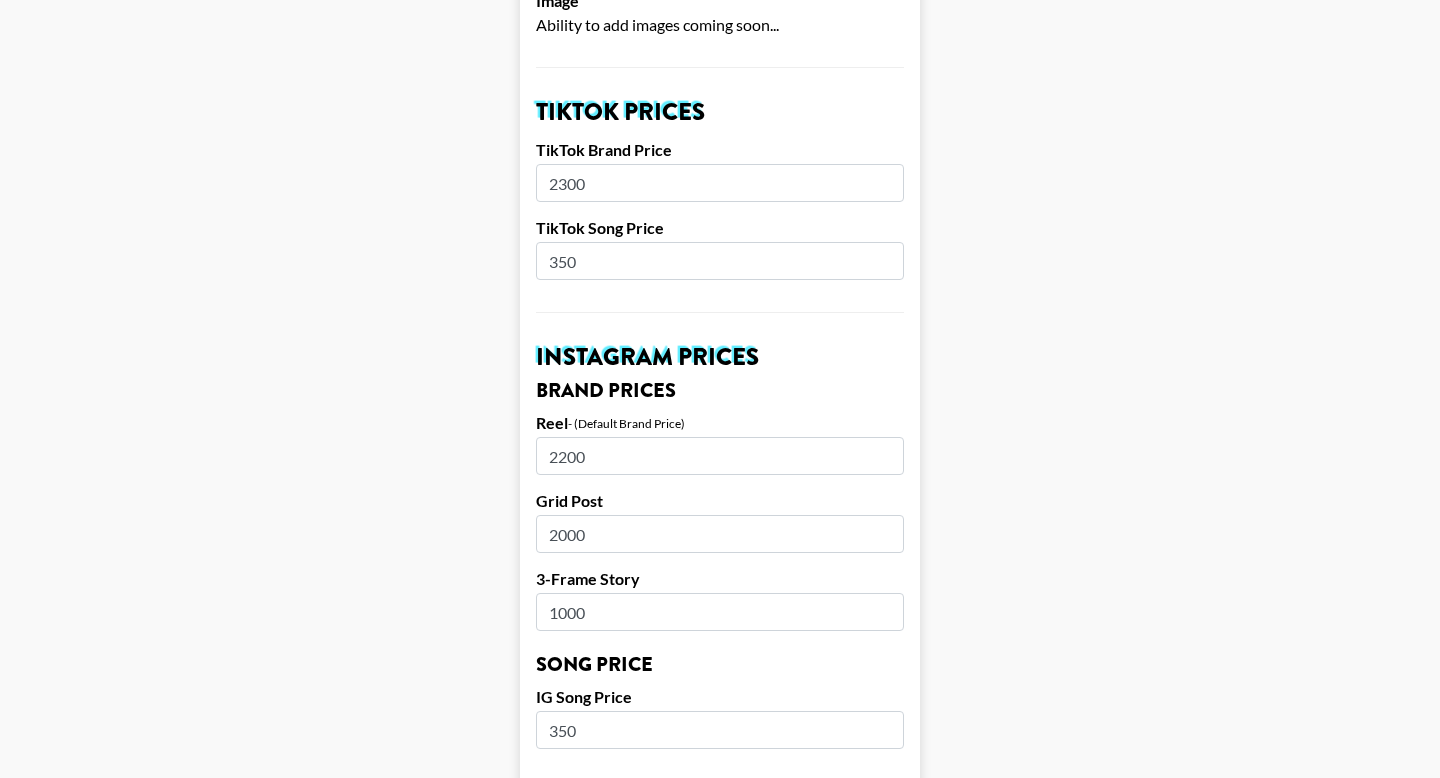 click on "2300" at bounding box center [720, 183] 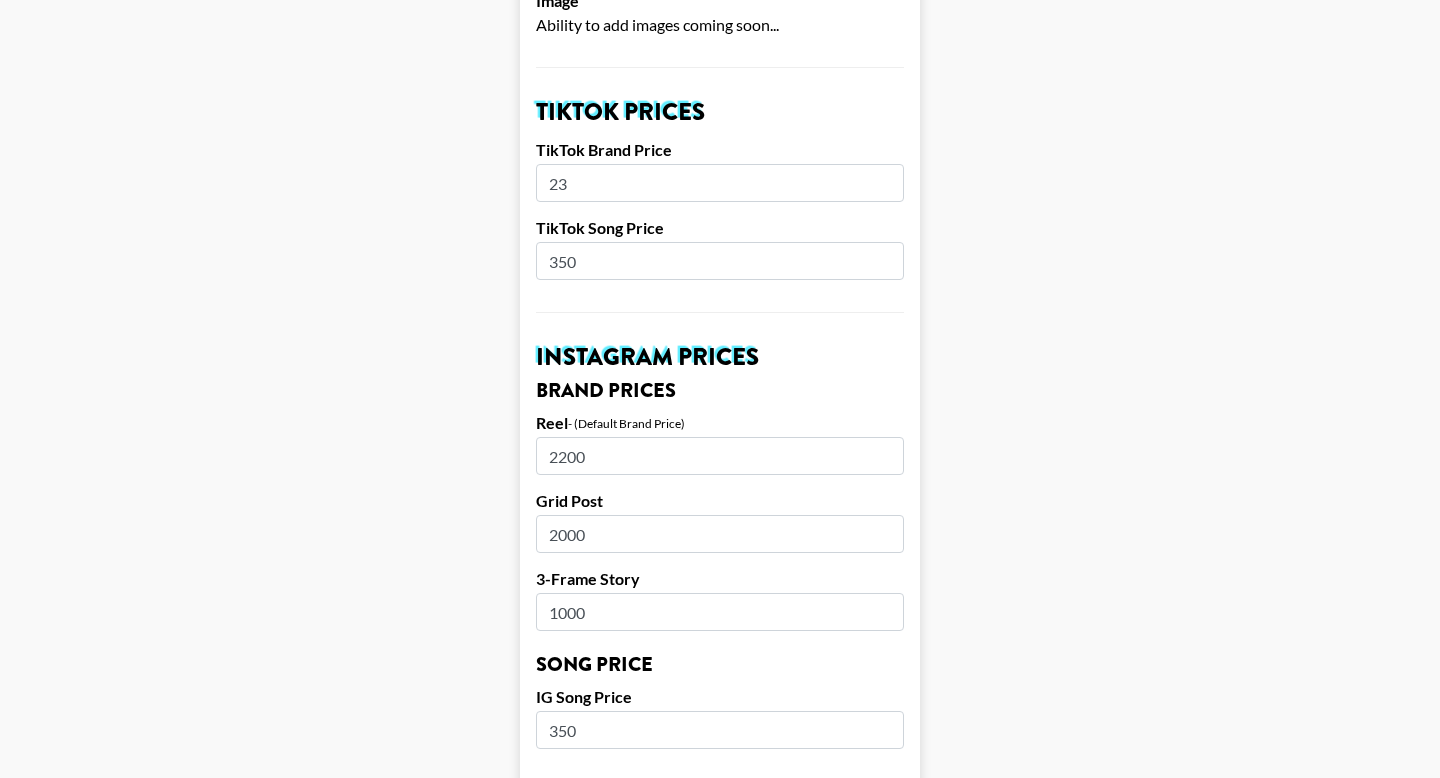 type on "2" 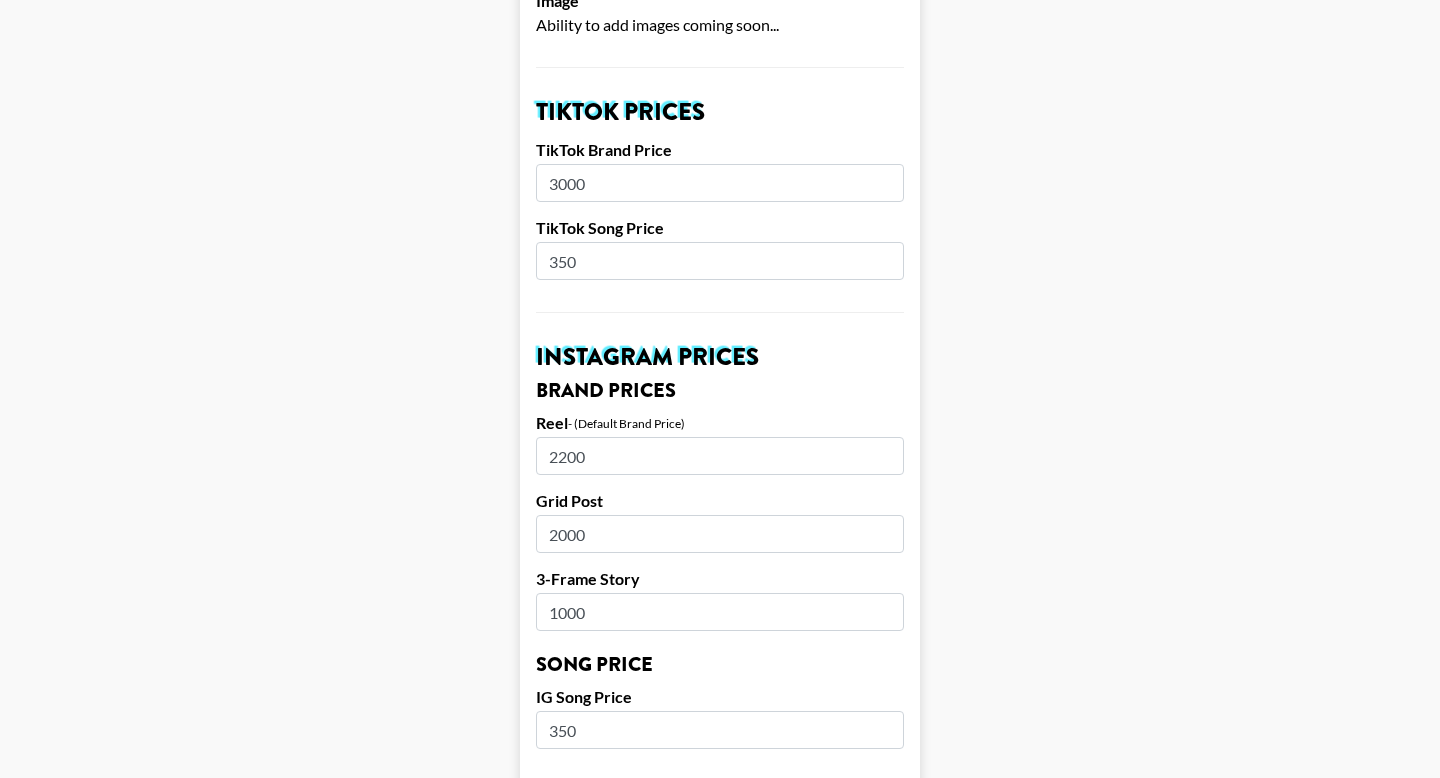 type on "3000" 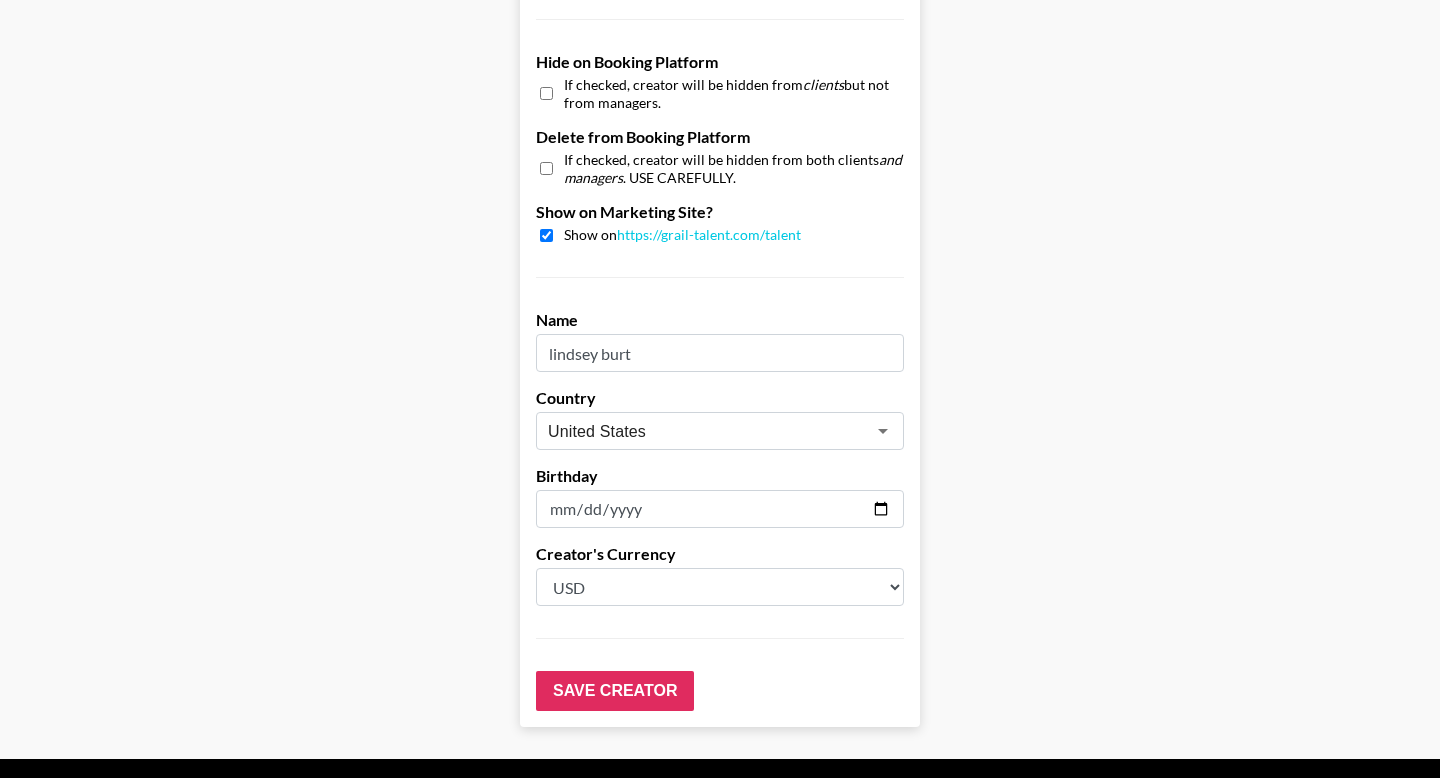 scroll, scrollTop: 1935, scrollLeft: 0, axis: vertical 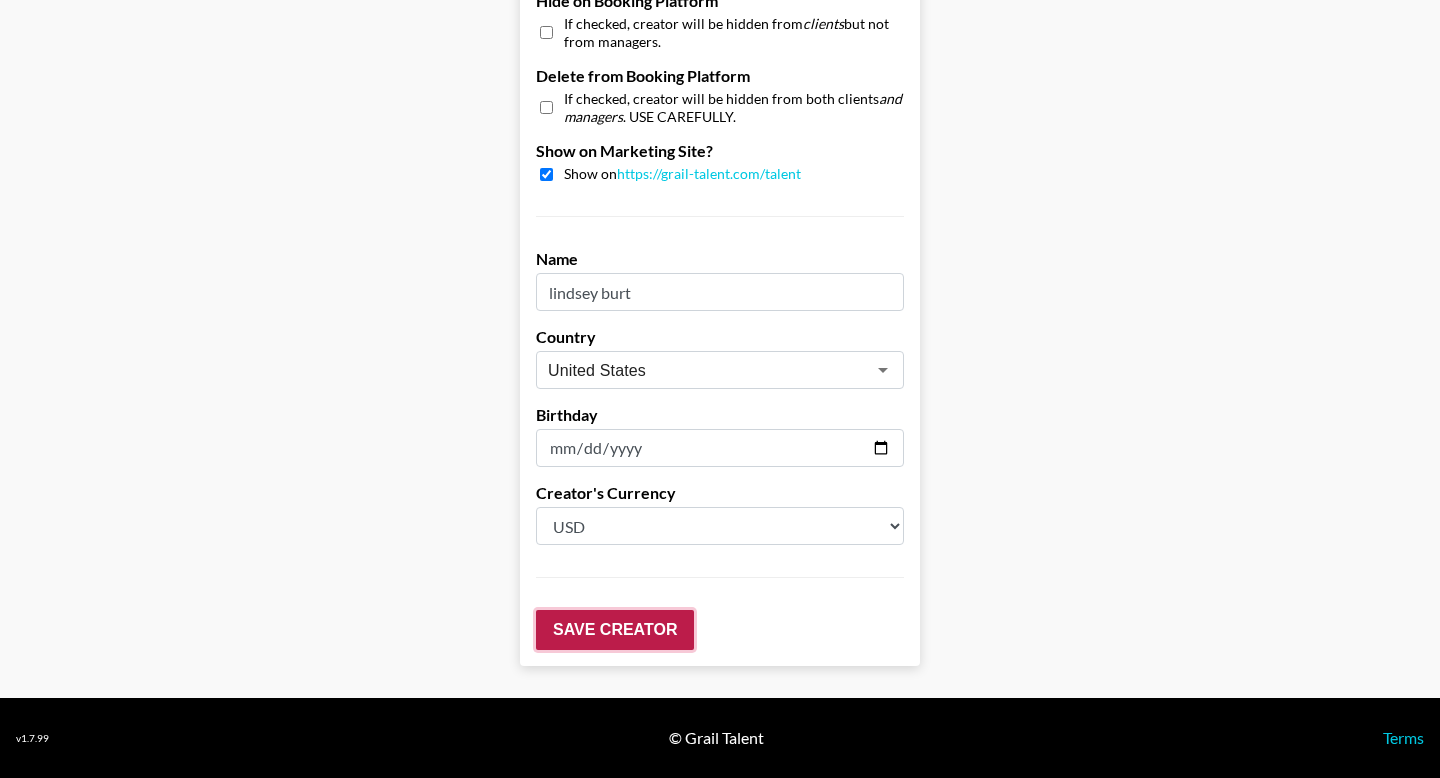 click on "Save Creator" at bounding box center (615, 630) 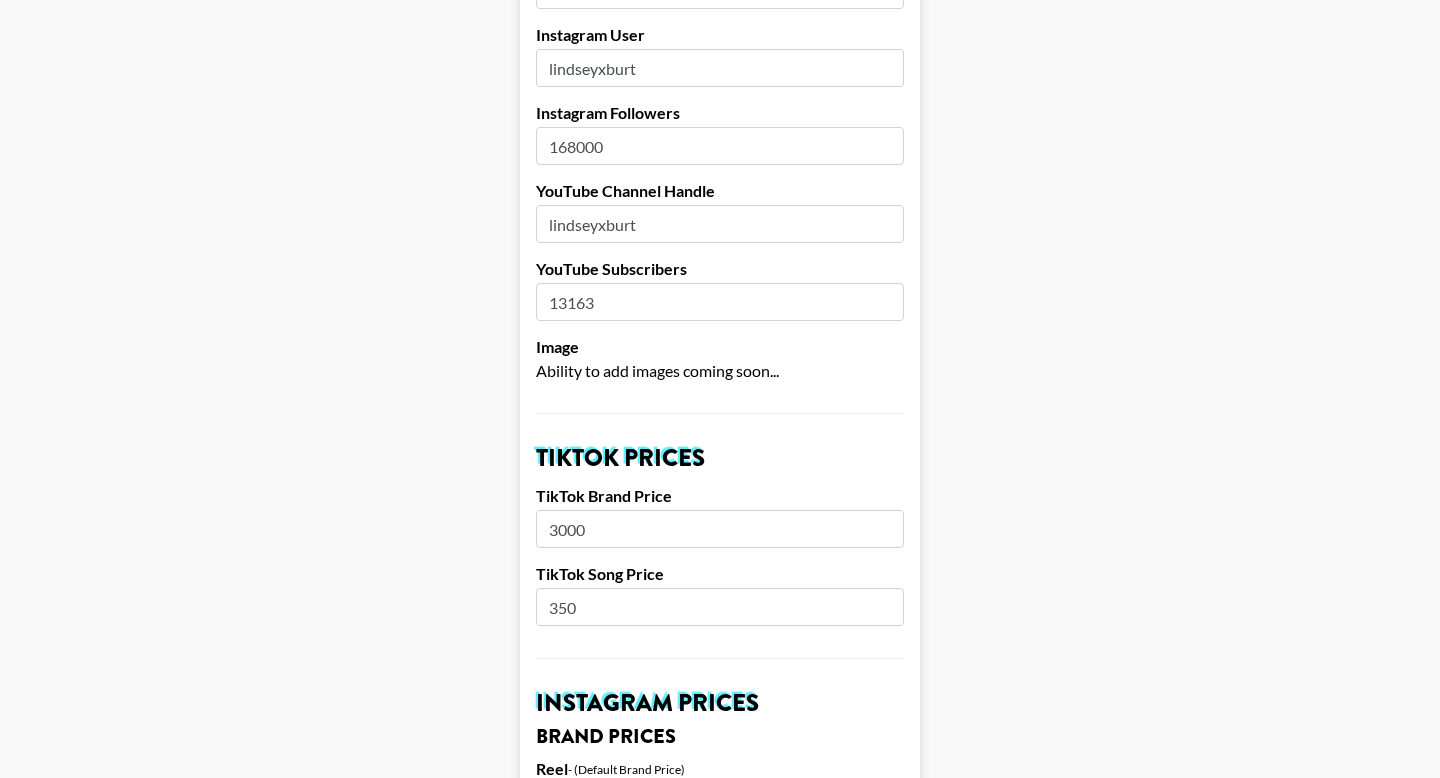 scroll, scrollTop: 0, scrollLeft: 0, axis: both 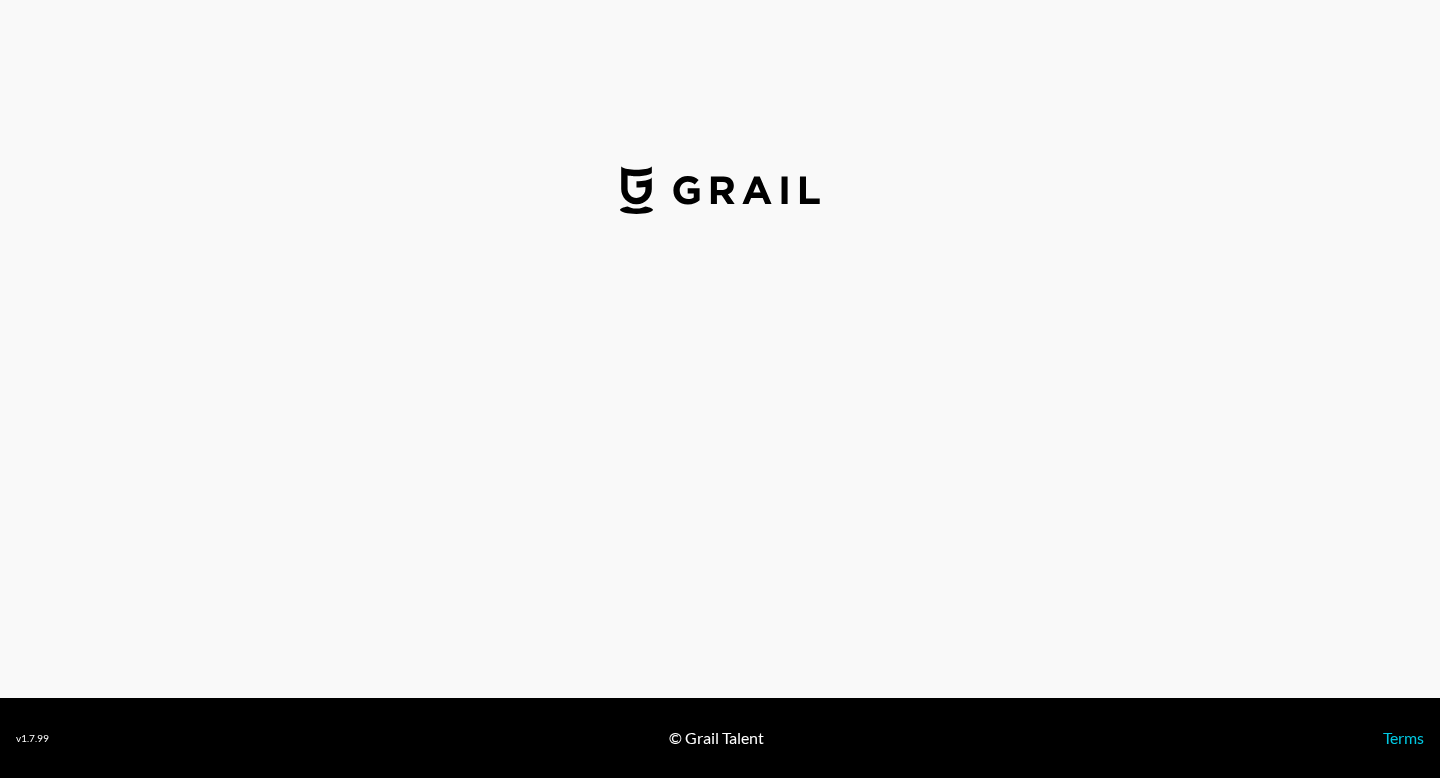 select on "USD" 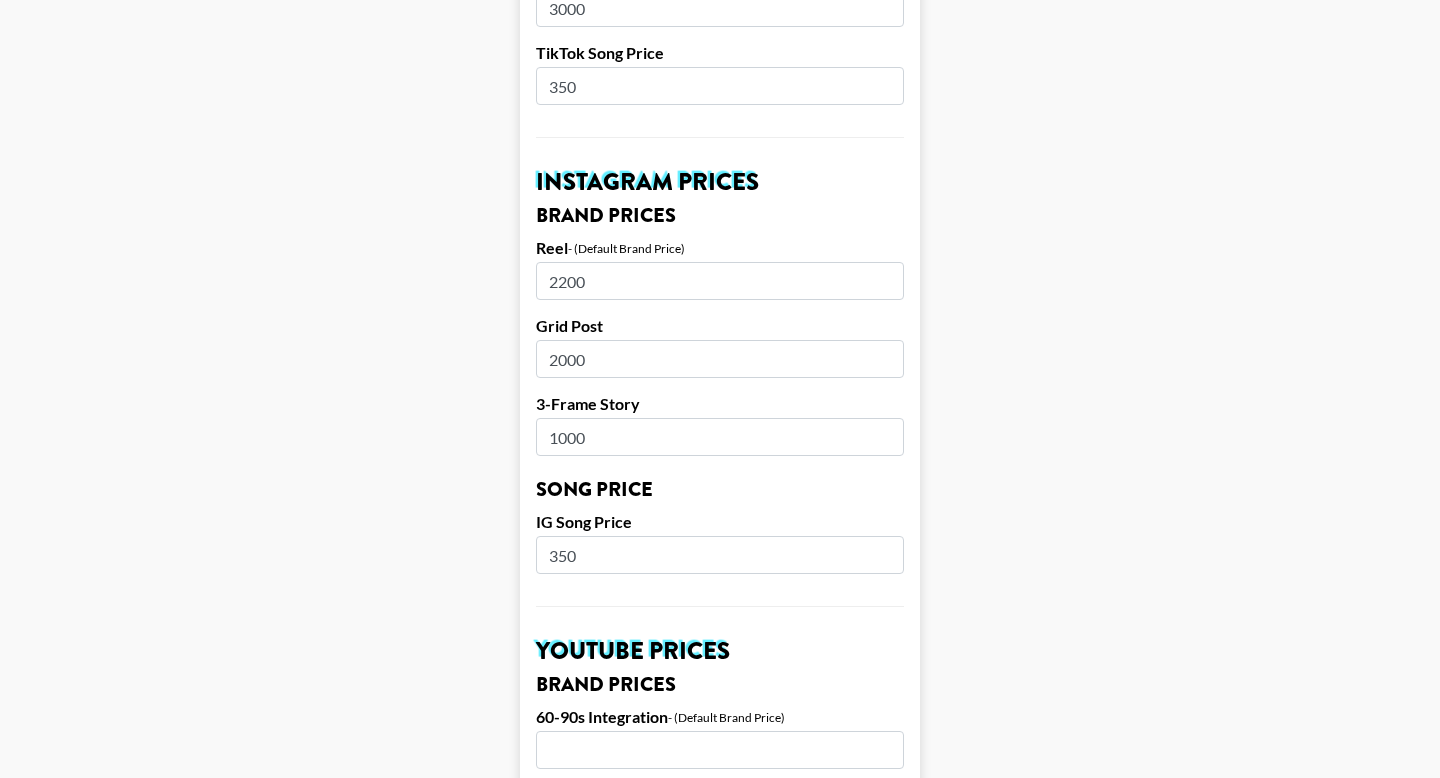 scroll, scrollTop: 735, scrollLeft: 0, axis: vertical 